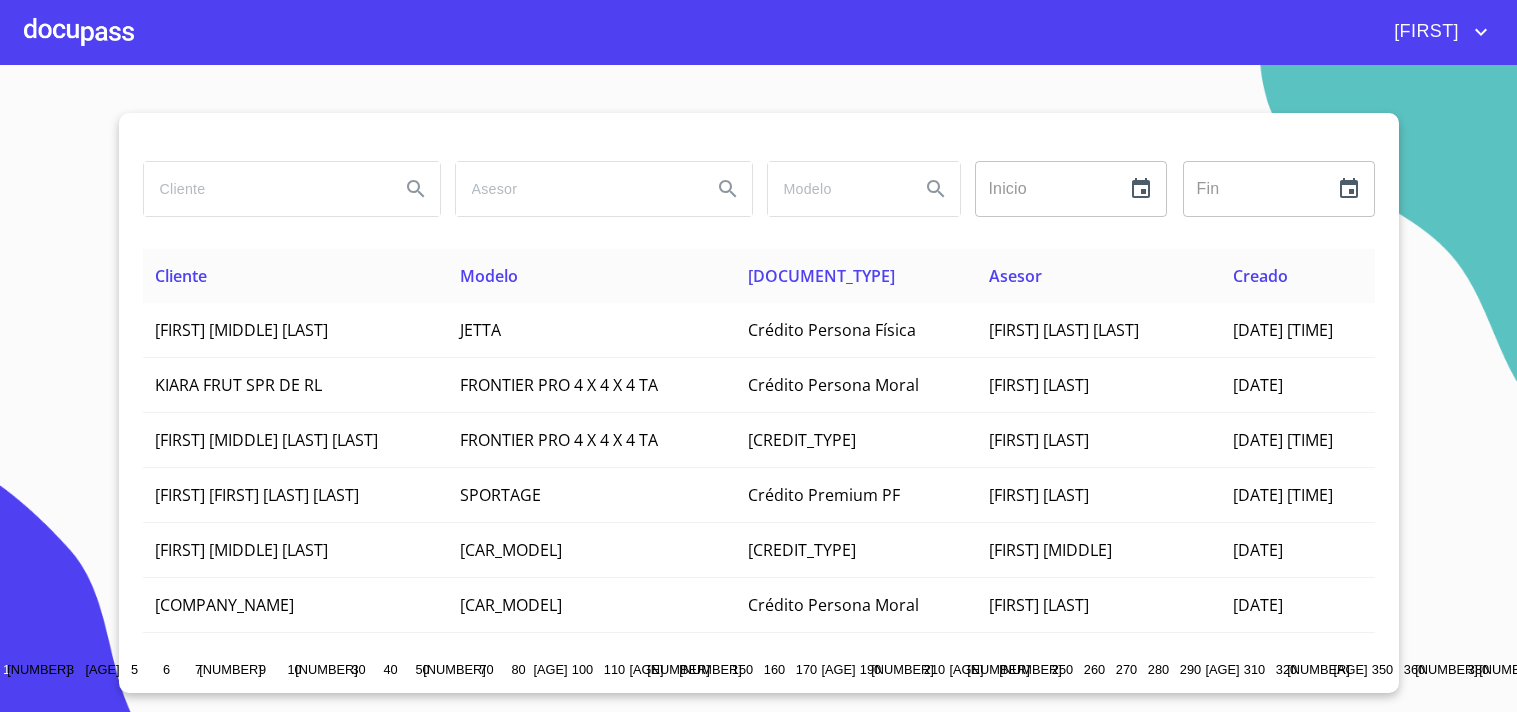 scroll, scrollTop: 0, scrollLeft: 0, axis: both 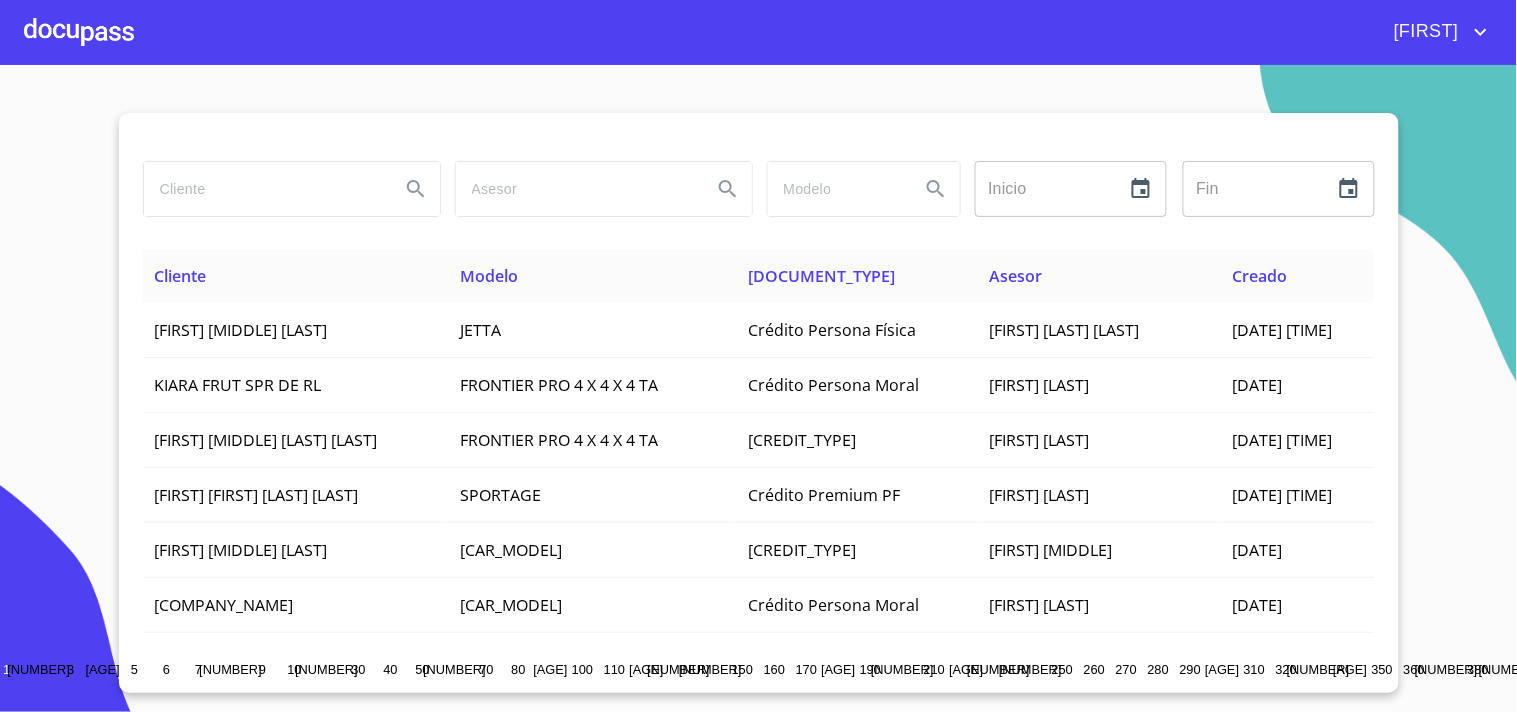 click at bounding box center [264, 189] 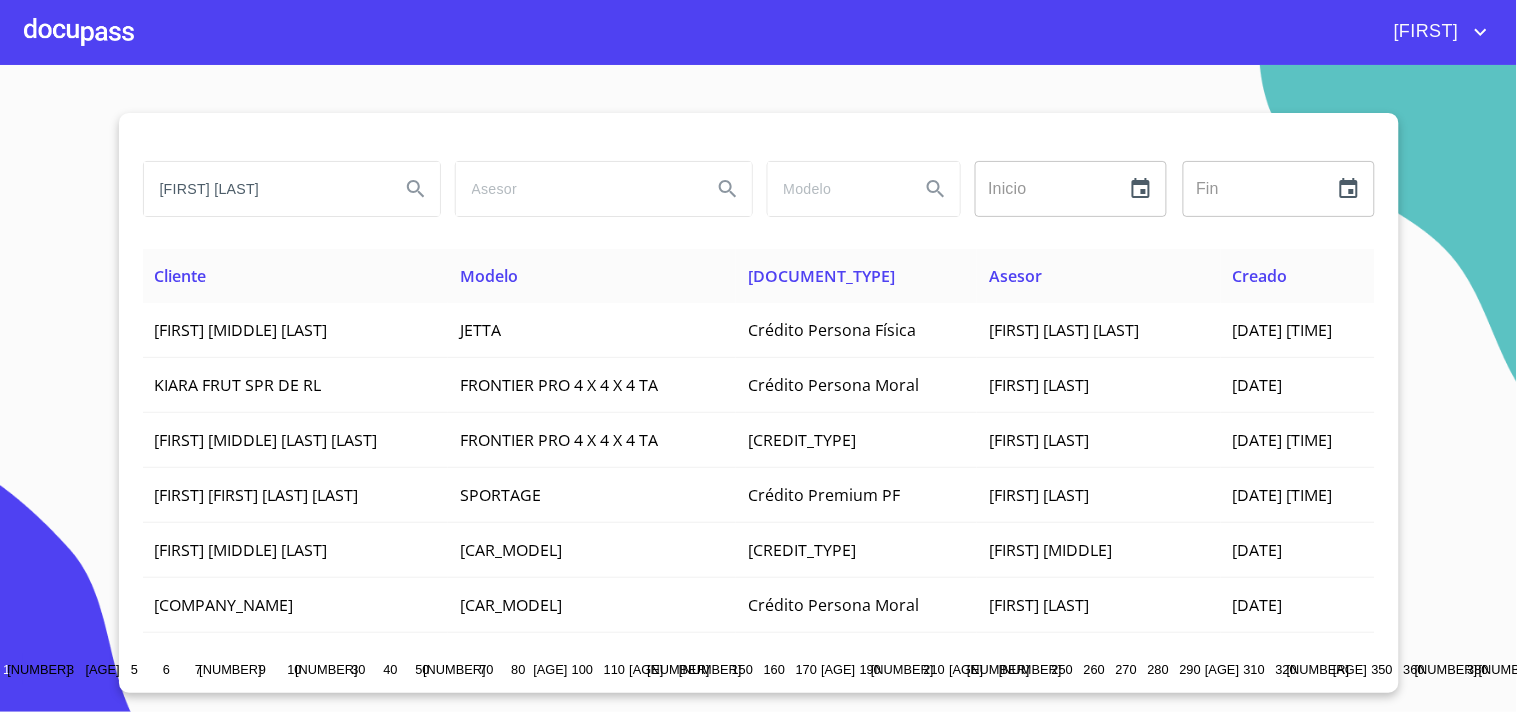 type on "YARELI COPITZI" 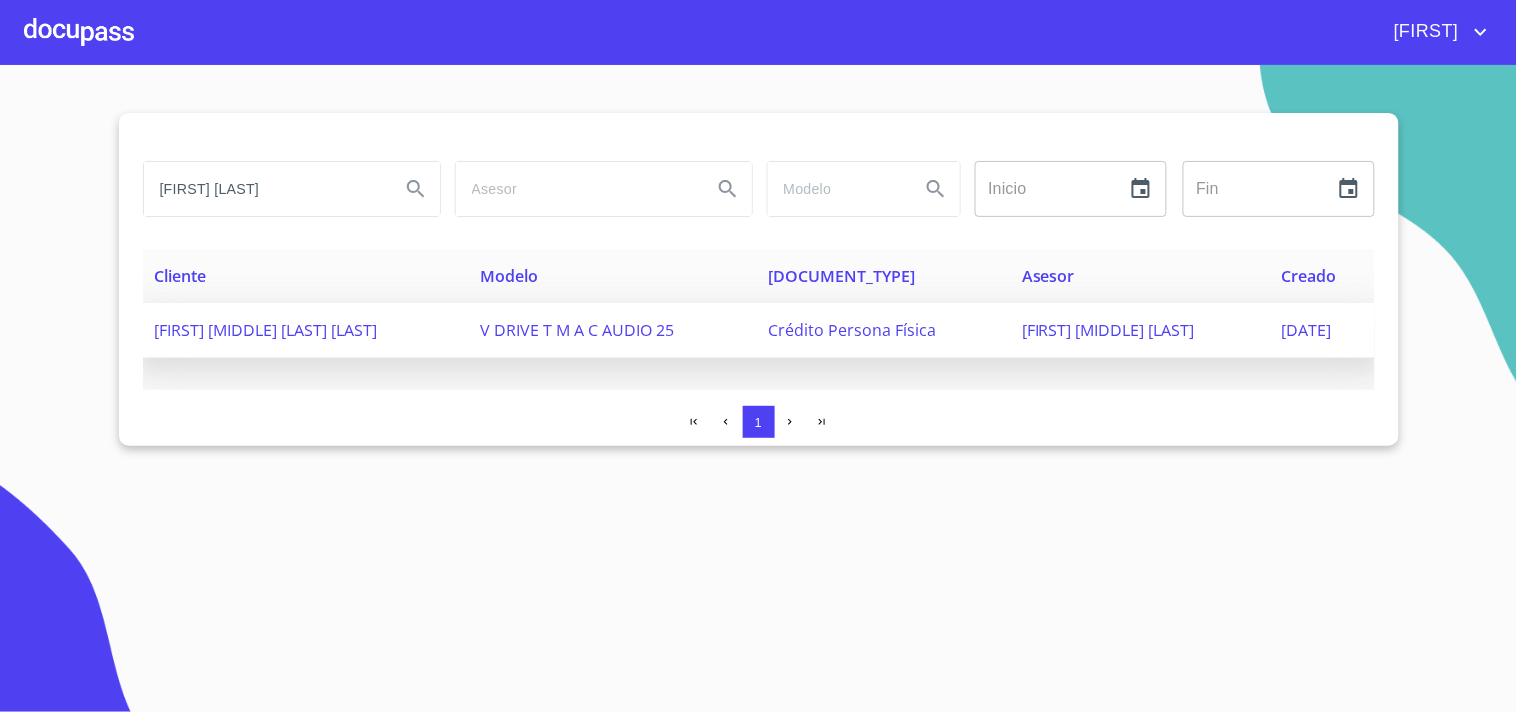 click on "YARELI COPITZI HUERATA CASILLAS" at bounding box center (266, 330) 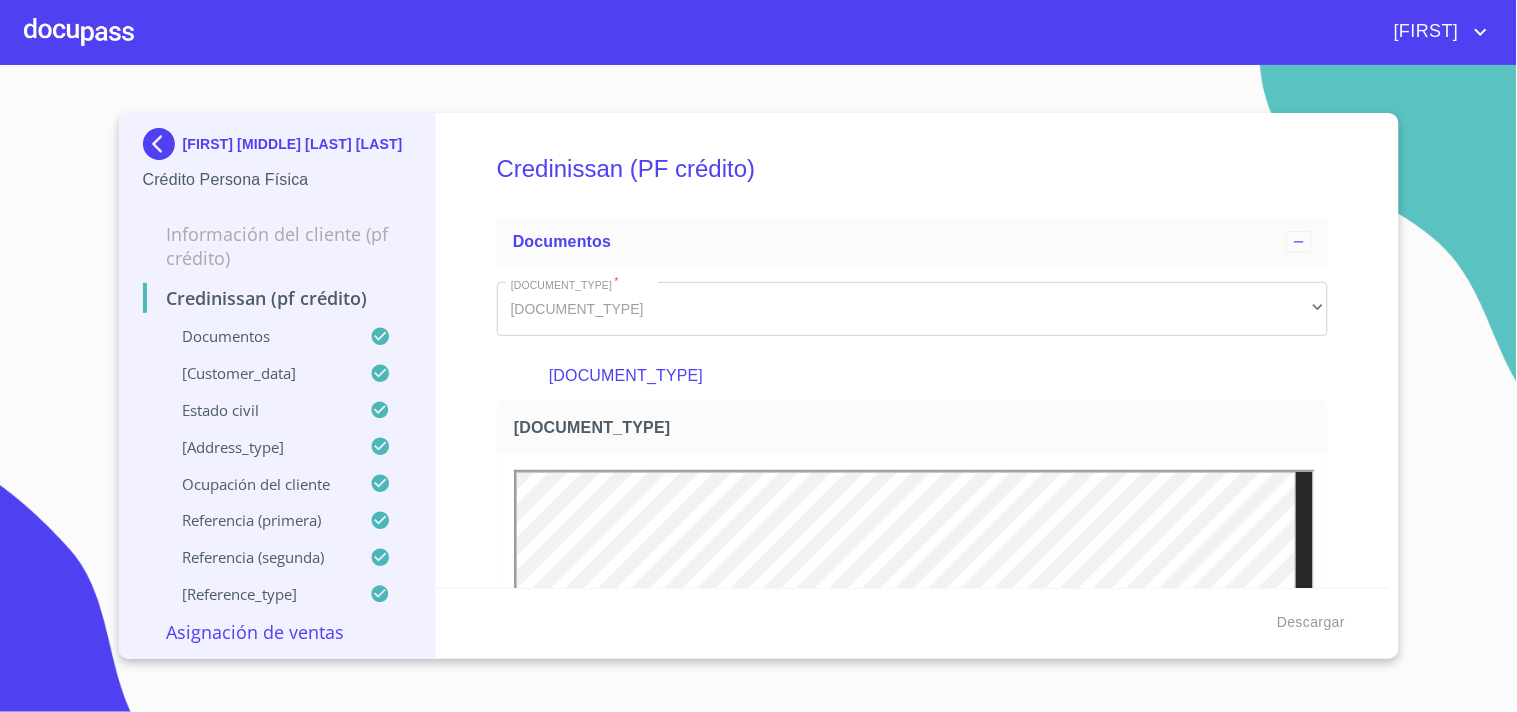 scroll, scrollTop: 0, scrollLeft: 0, axis: both 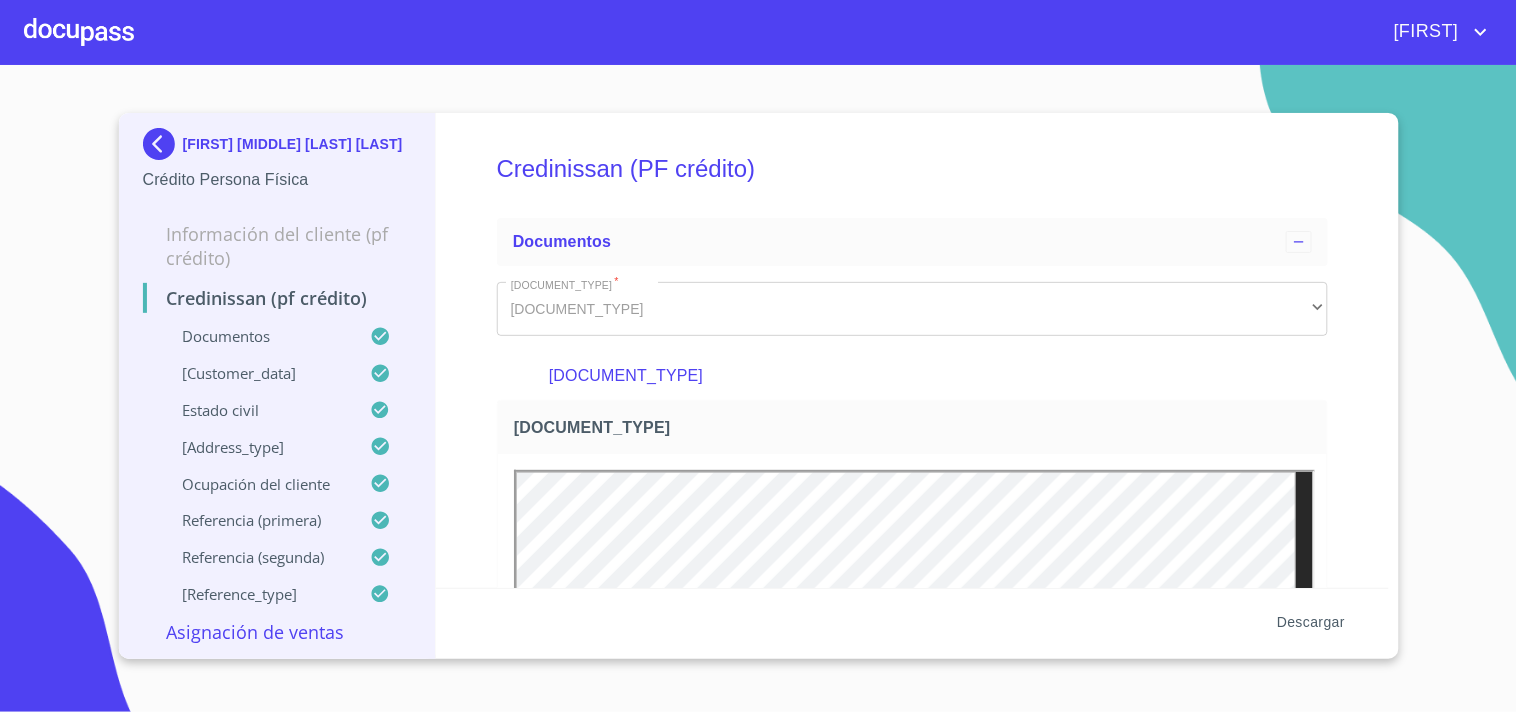 click on "Descargar" at bounding box center (1311, 622) 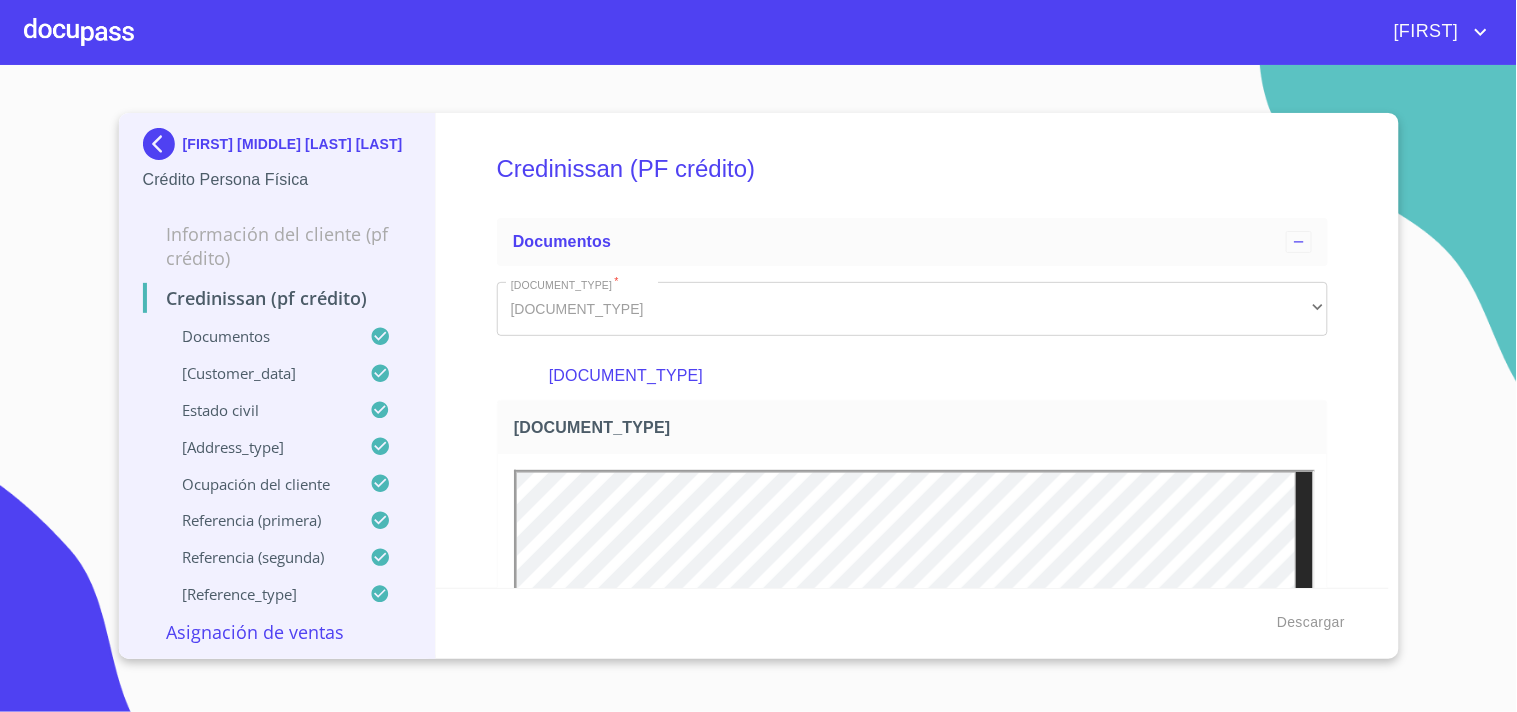 click at bounding box center (163, 144) 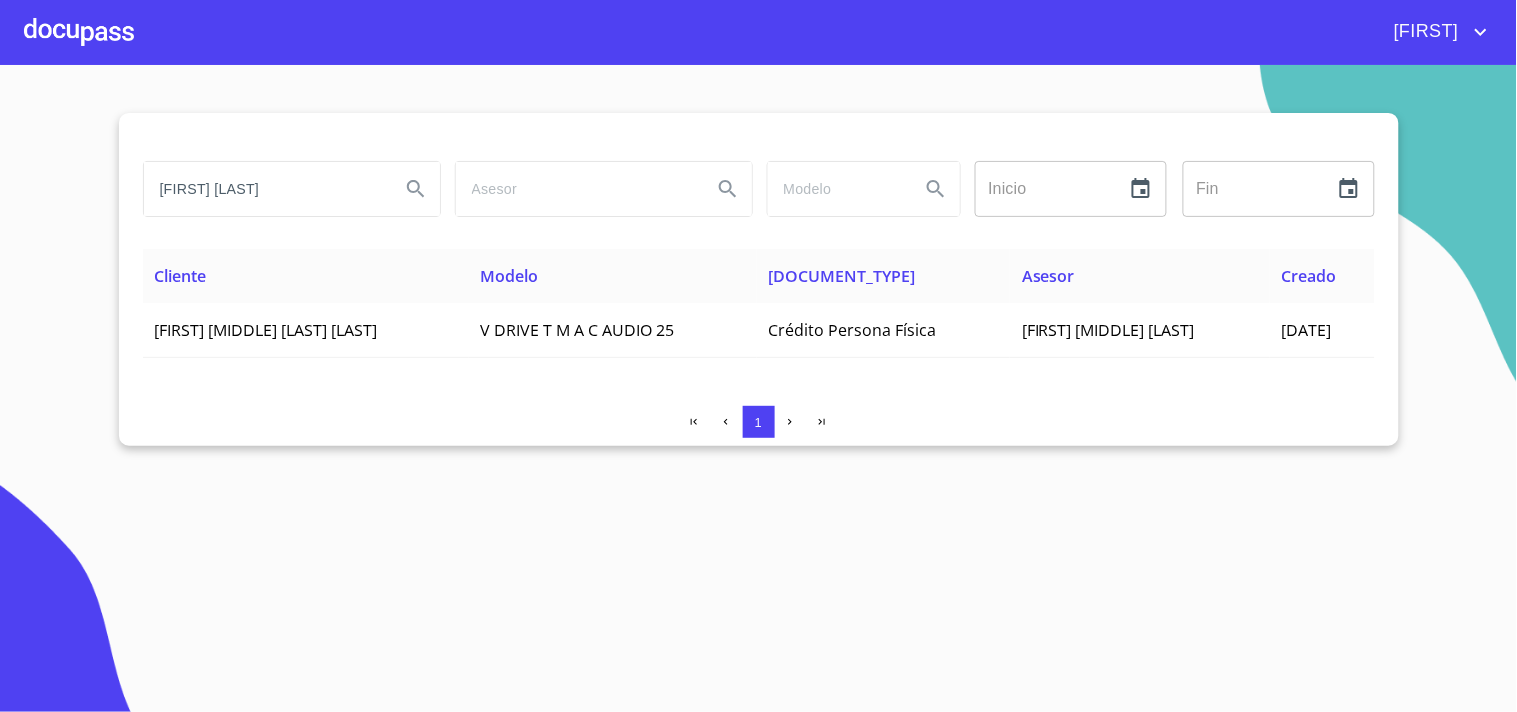 click on "YARELI COPITZI" at bounding box center [264, 189] 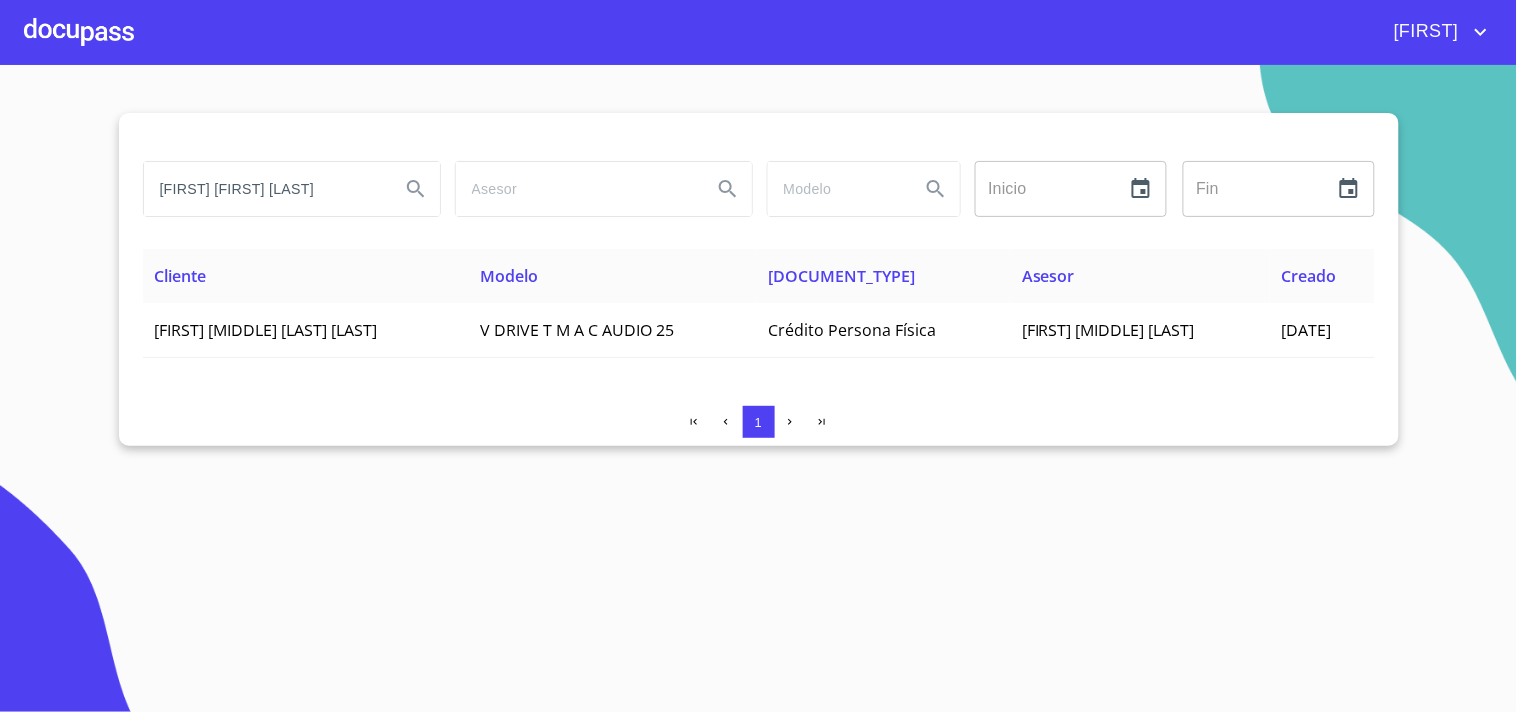 type on "ALMA DELIA HERNANDEZ" 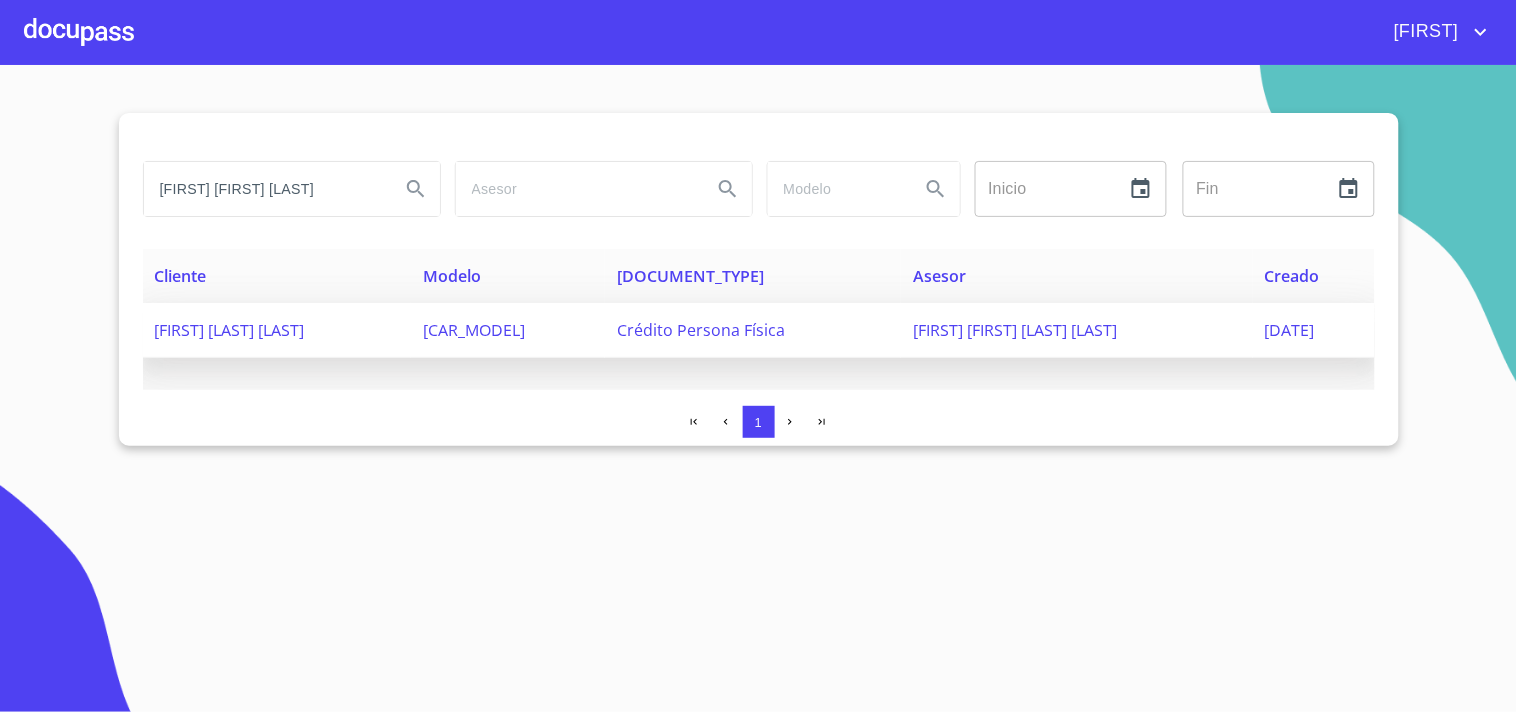 click on "ALMA DELIA HERNANDEZ ANDRADE" at bounding box center [230, 330] 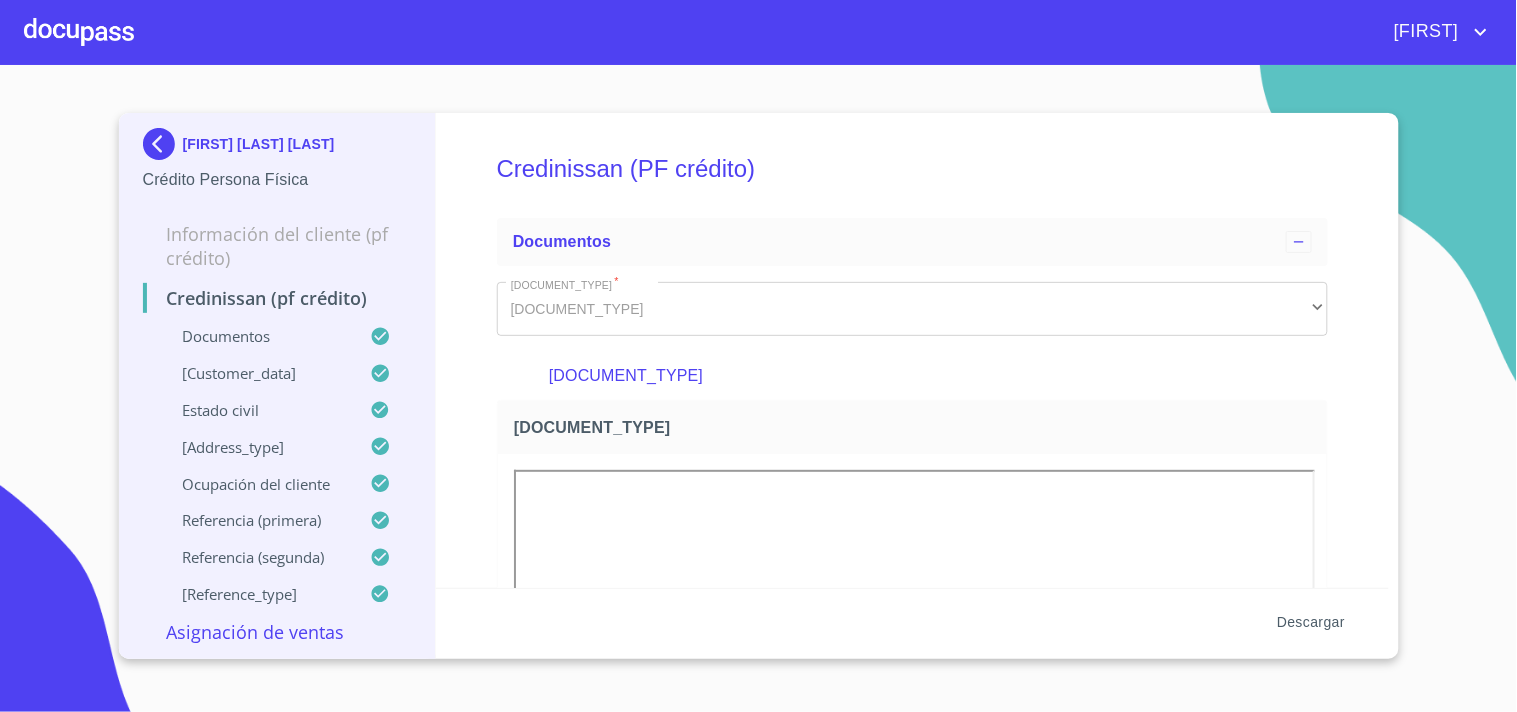 click on "Descargar" at bounding box center [1311, 622] 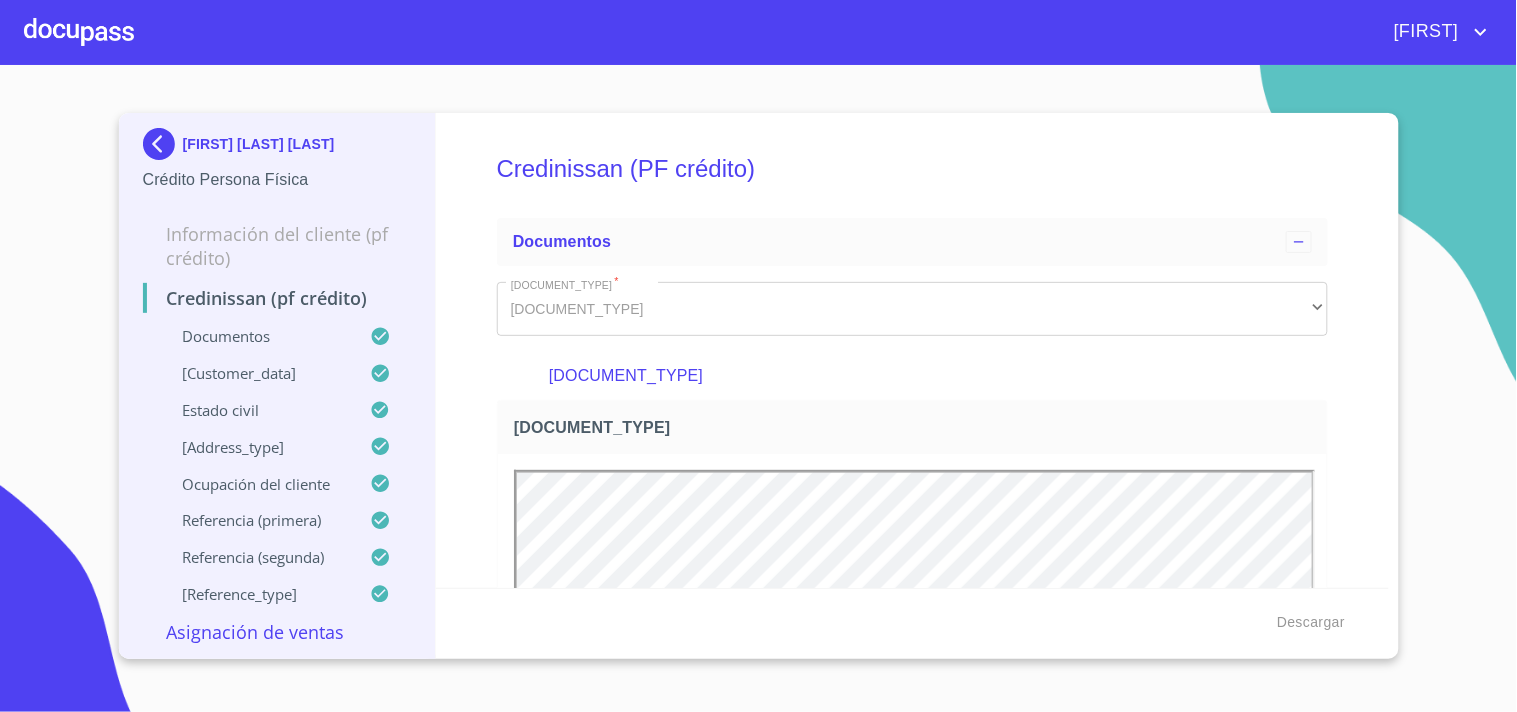 scroll, scrollTop: 0, scrollLeft: 0, axis: both 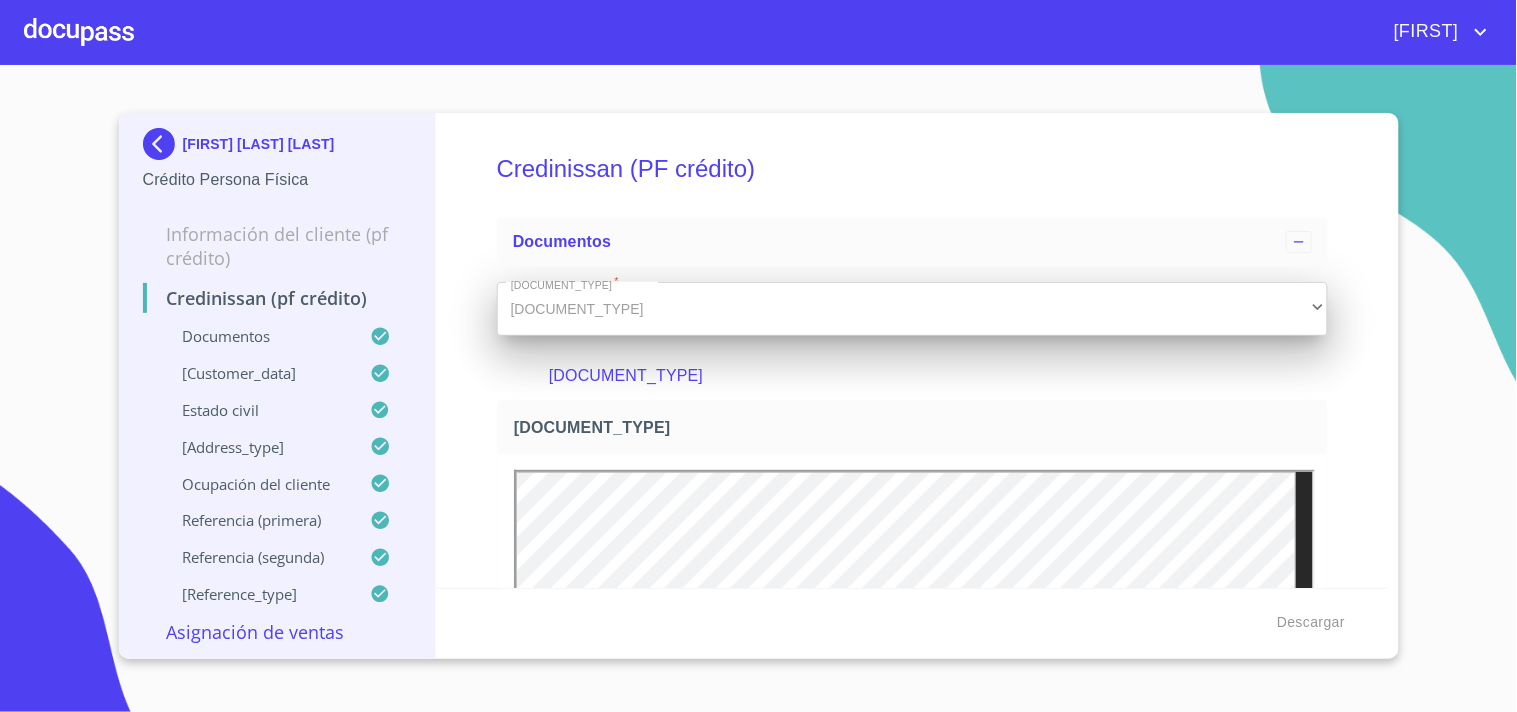 type 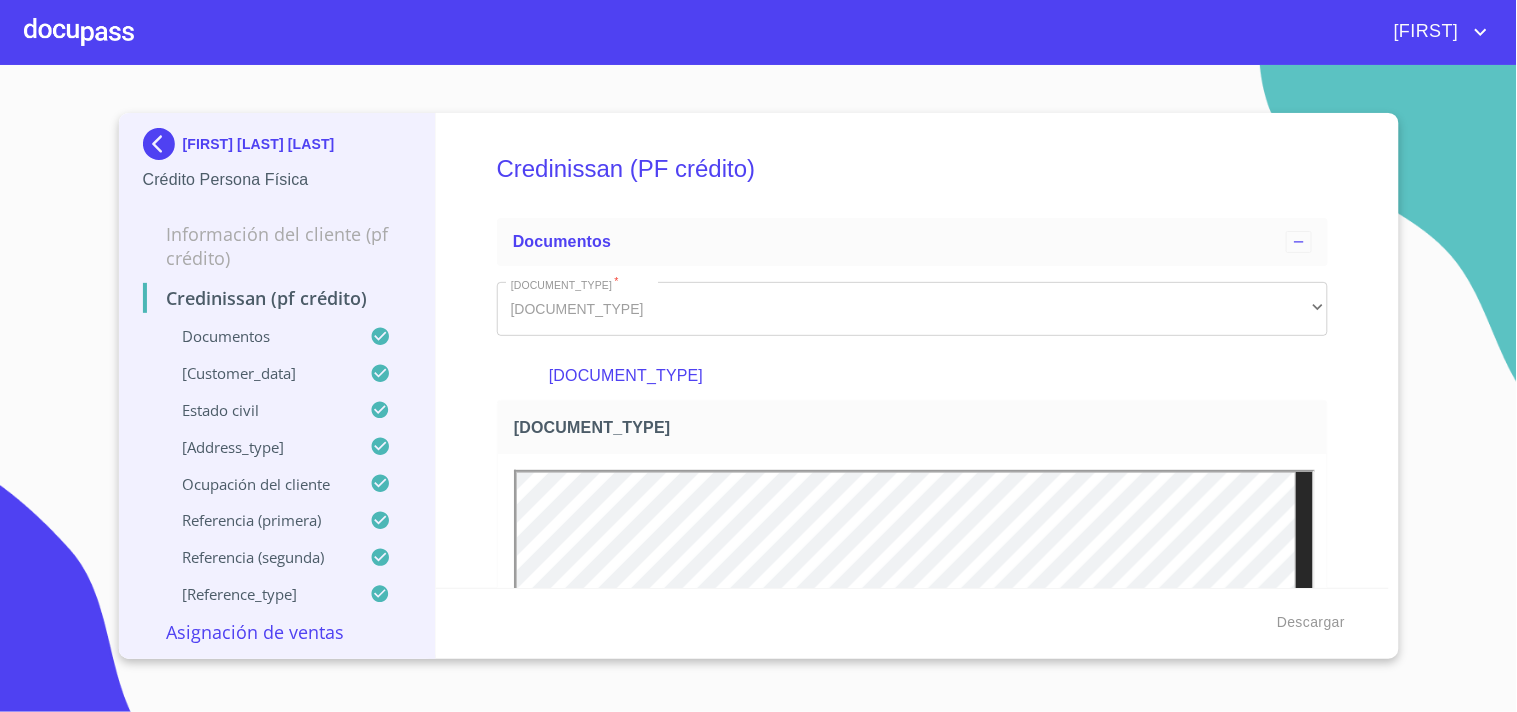 click at bounding box center [163, 144] 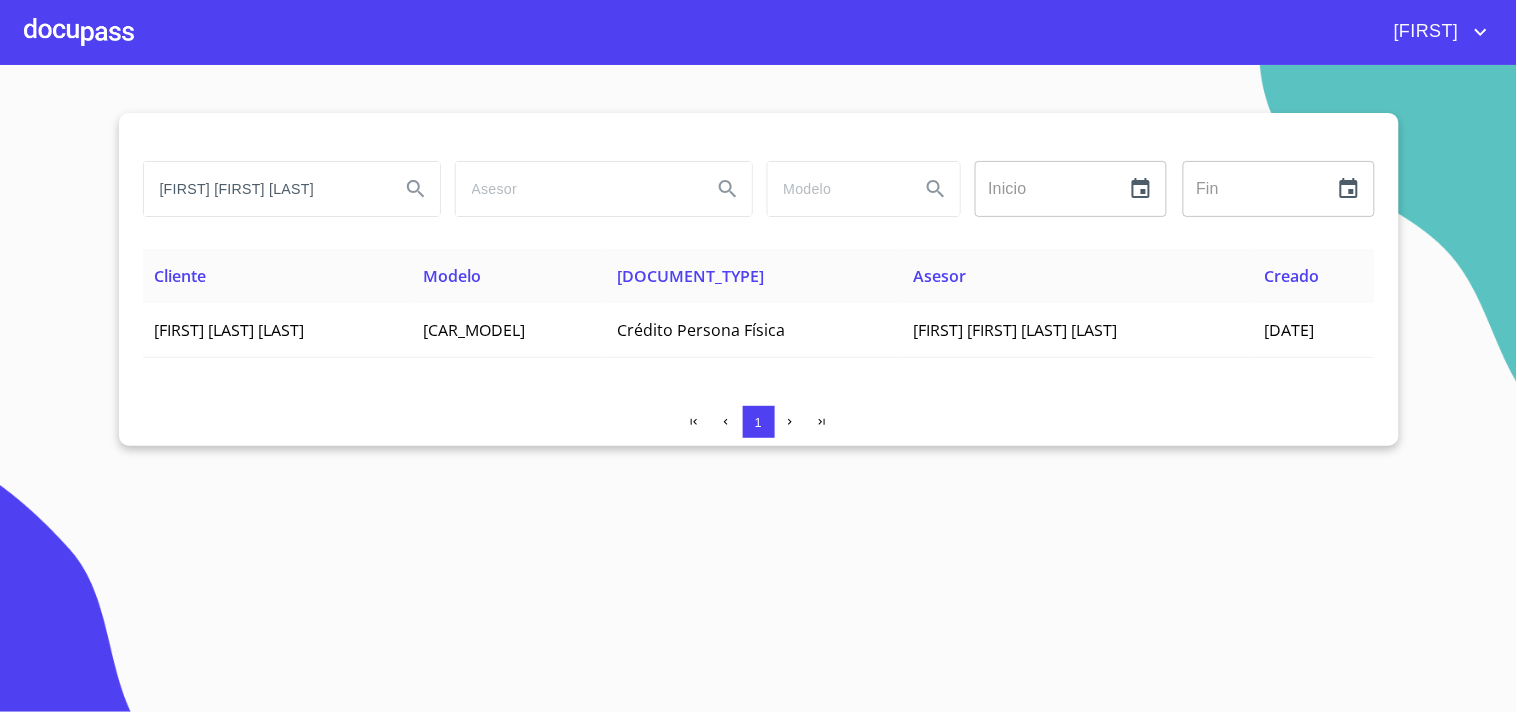 click on "ALMA DELIA HERNANDEZ" at bounding box center (264, 189) 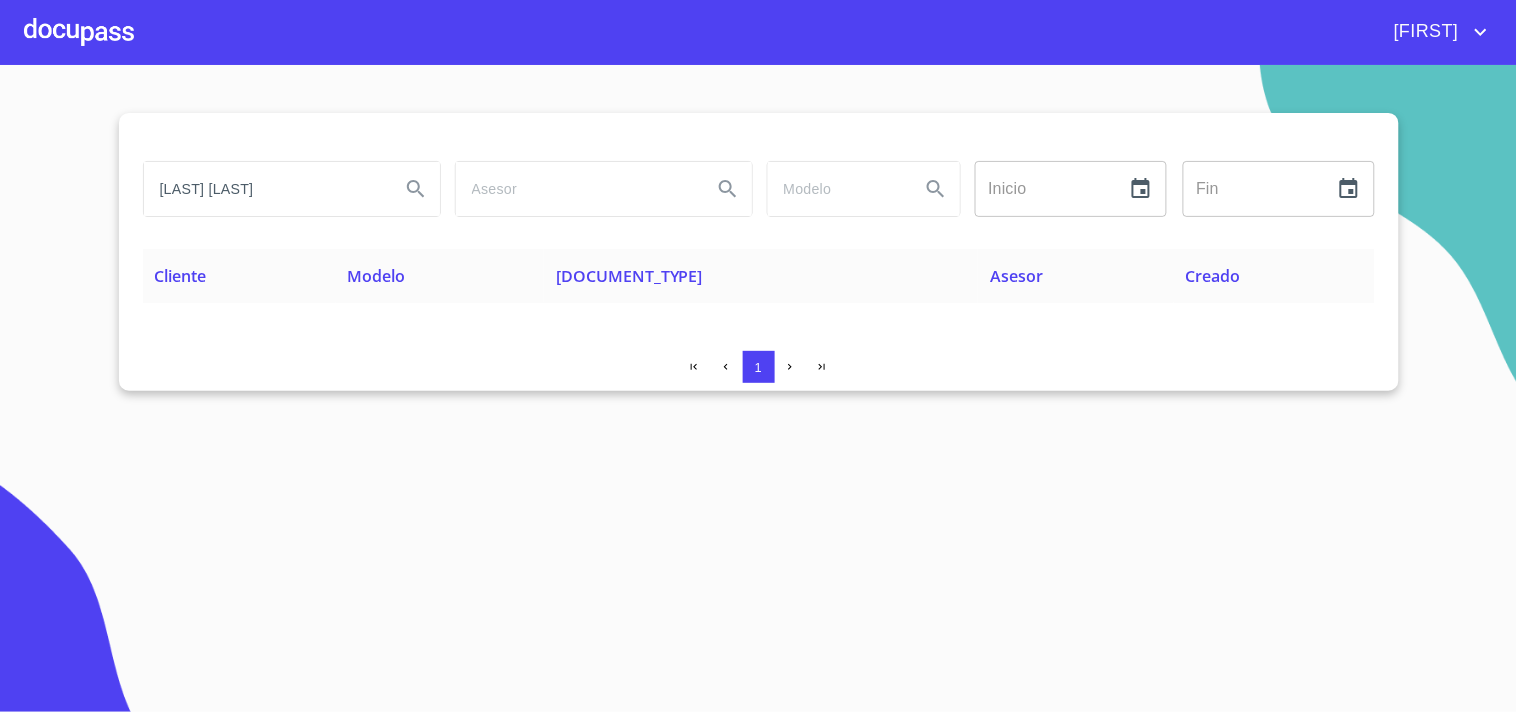click on "arizaga flores" at bounding box center [264, 189] 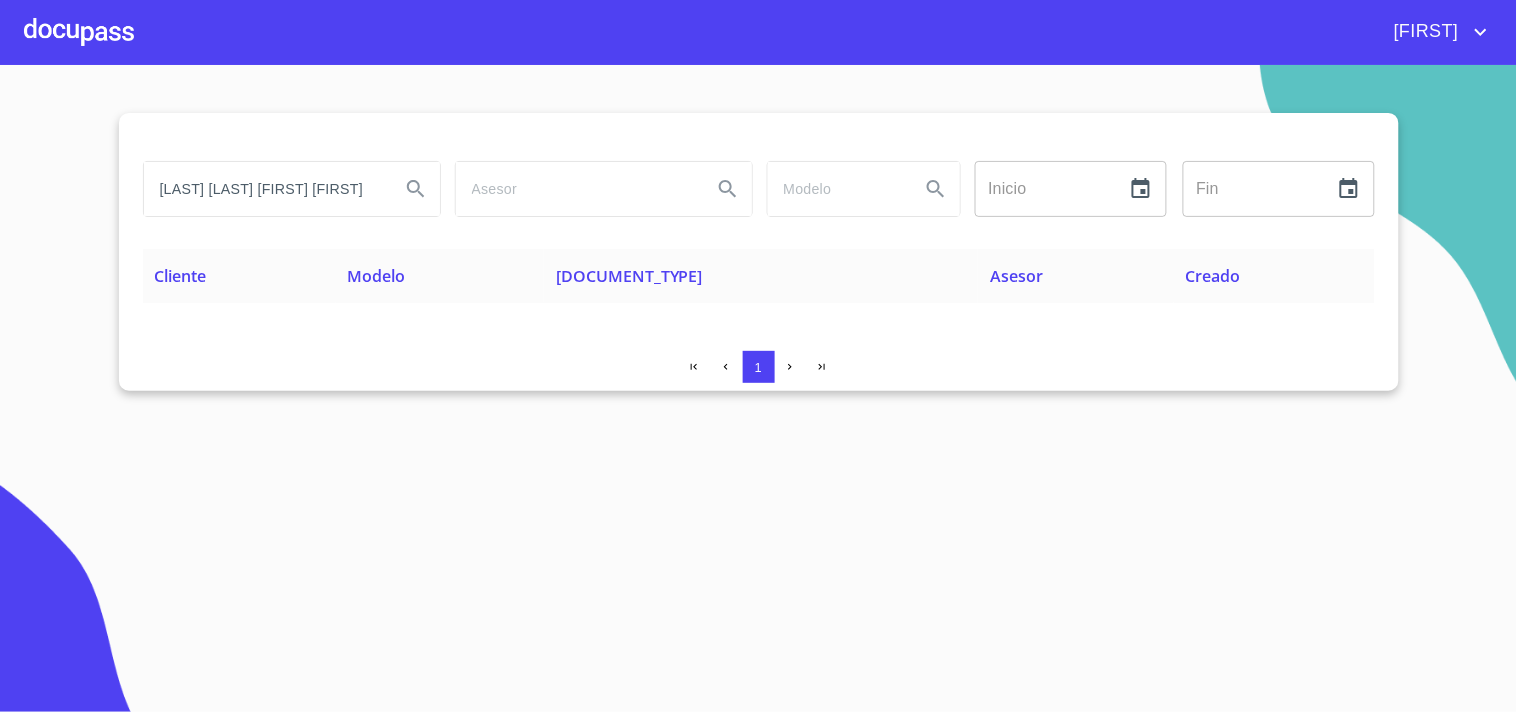 scroll, scrollTop: 0, scrollLeft: 45, axis: horizontal 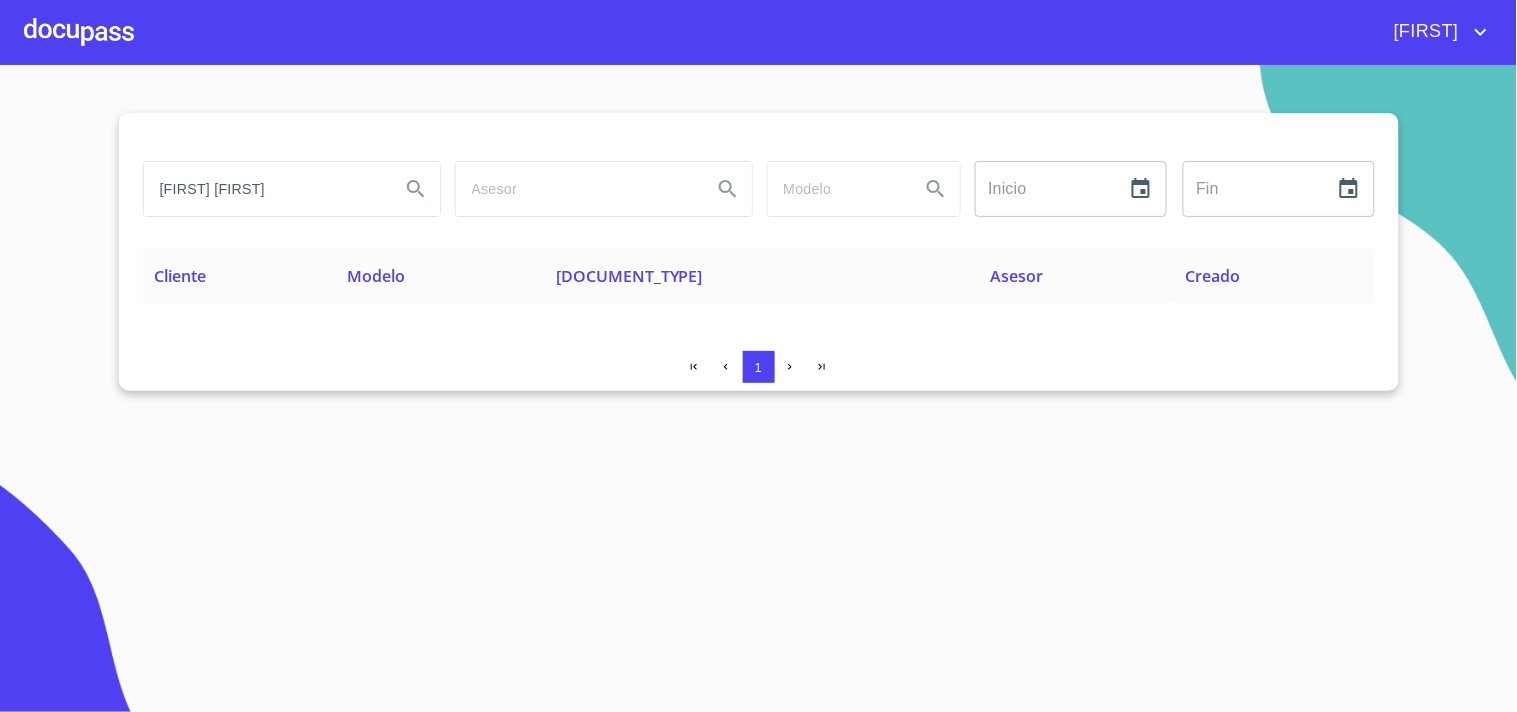 type on "MARIA GABRIELA" 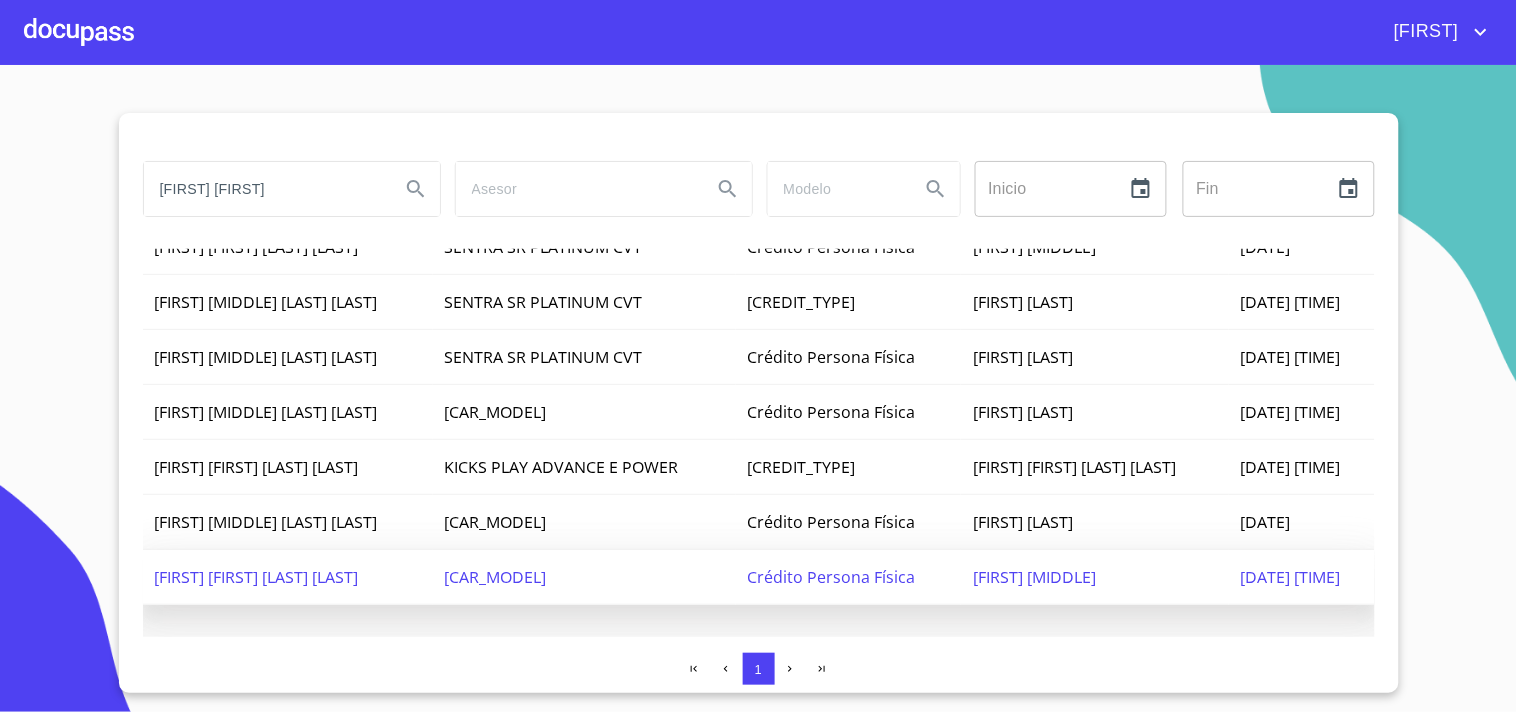 scroll, scrollTop: 223, scrollLeft: 0, axis: vertical 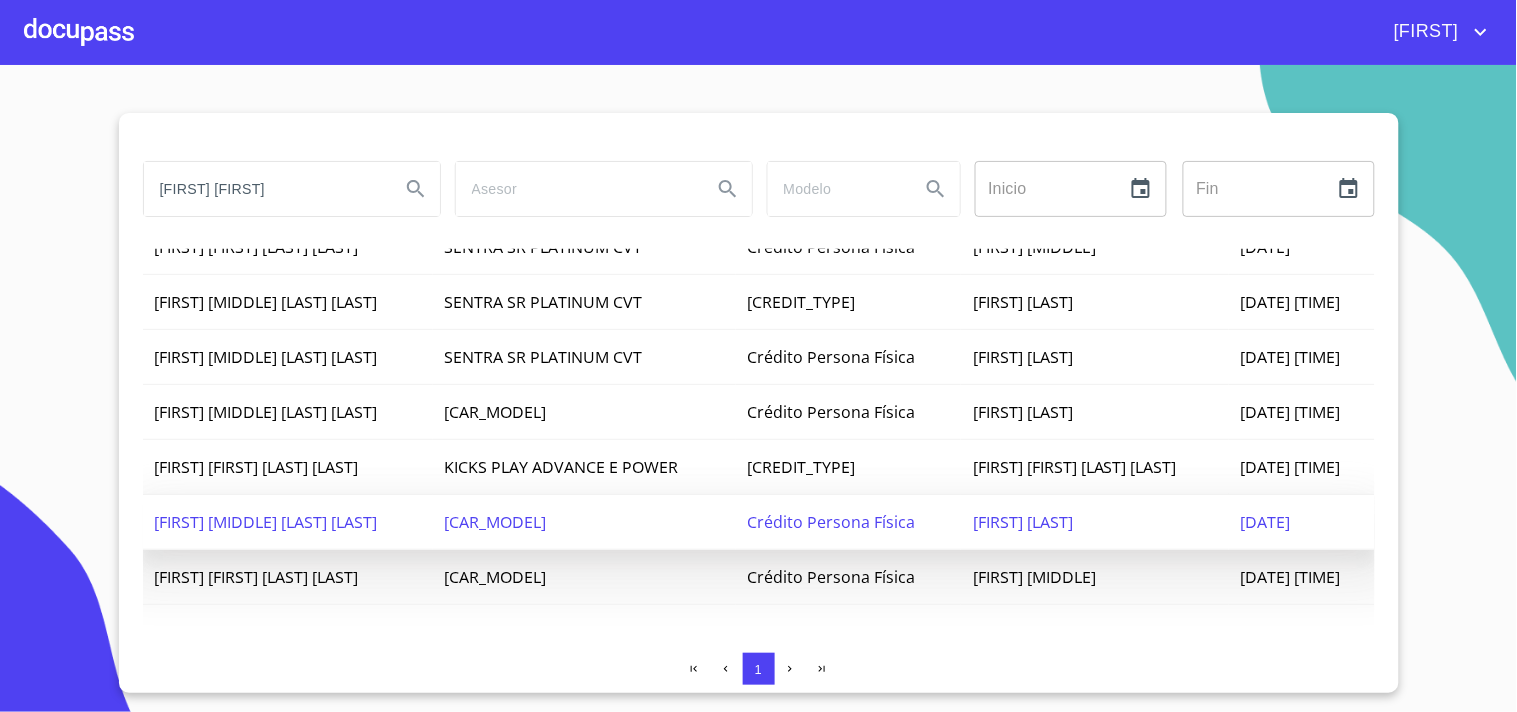 click on "MARIA GABRIELA ARIZAGA FLORS" at bounding box center [266, 522] 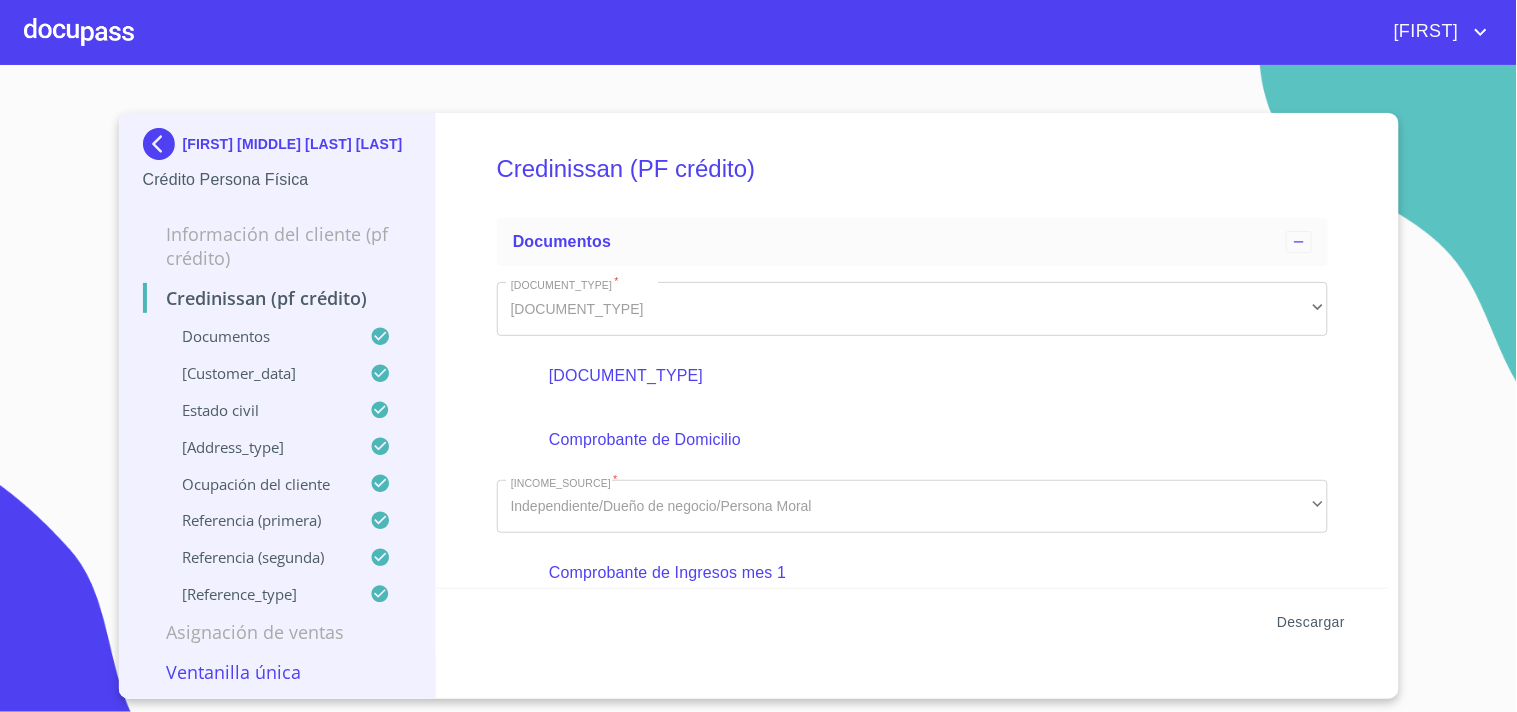 click on "Descargar" at bounding box center [1311, 622] 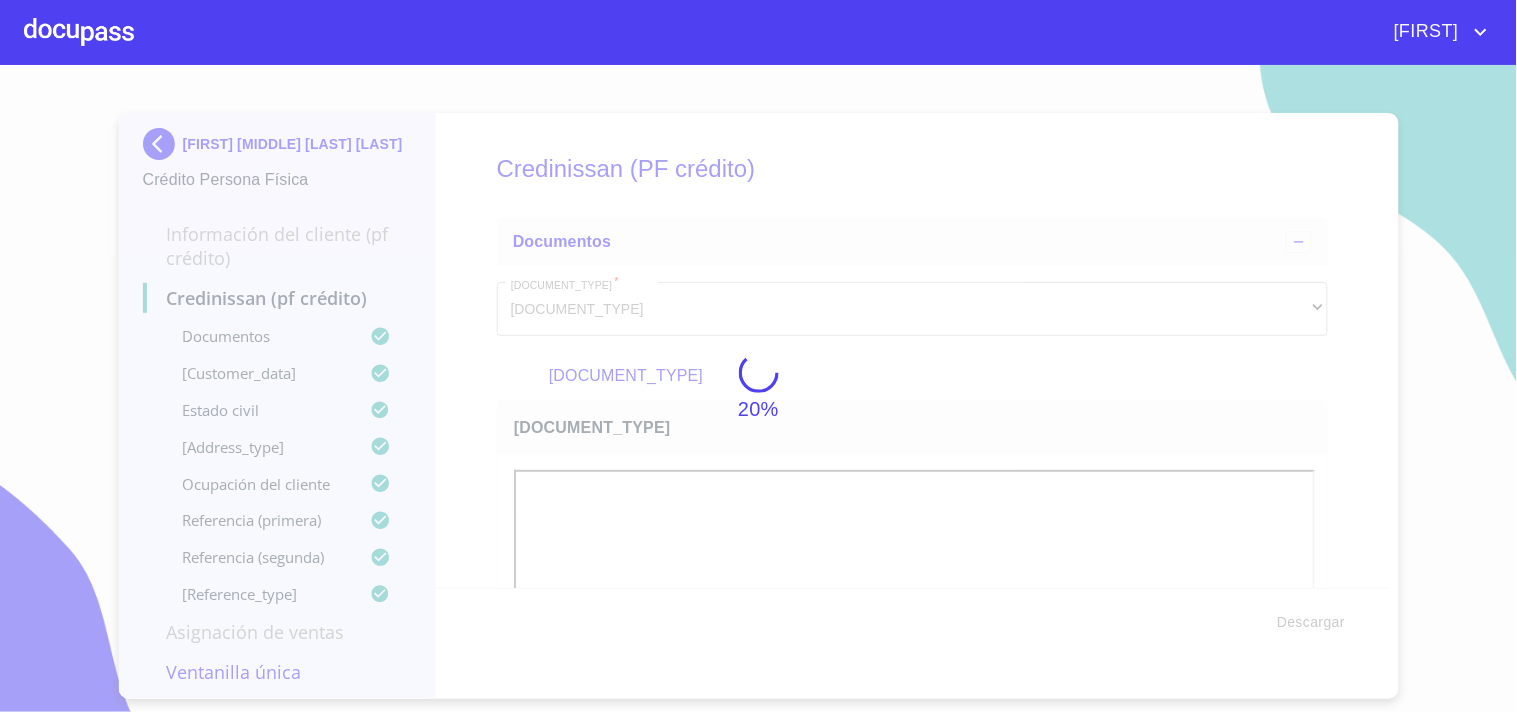 scroll, scrollTop: 0, scrollLeft: 0, axis: both 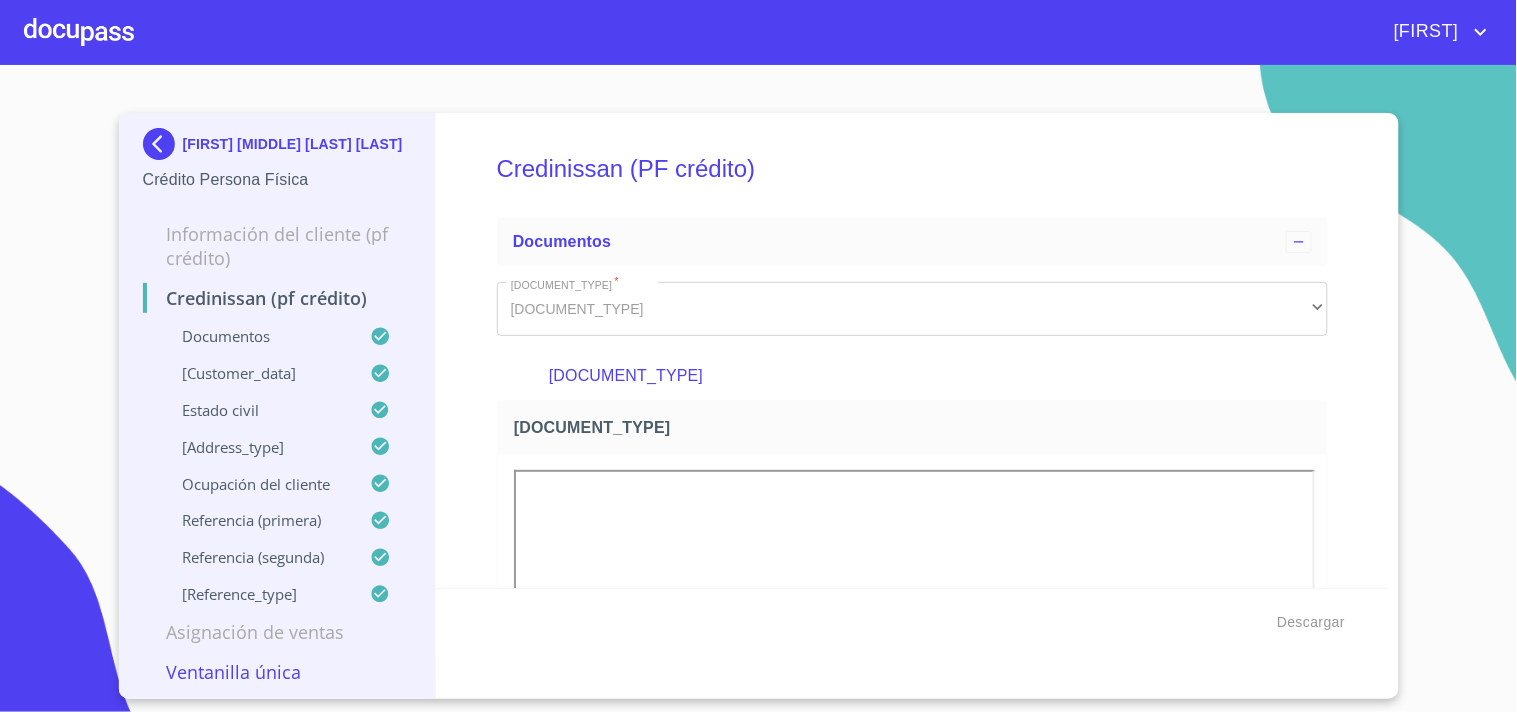 click at bounding box center (163, 144) 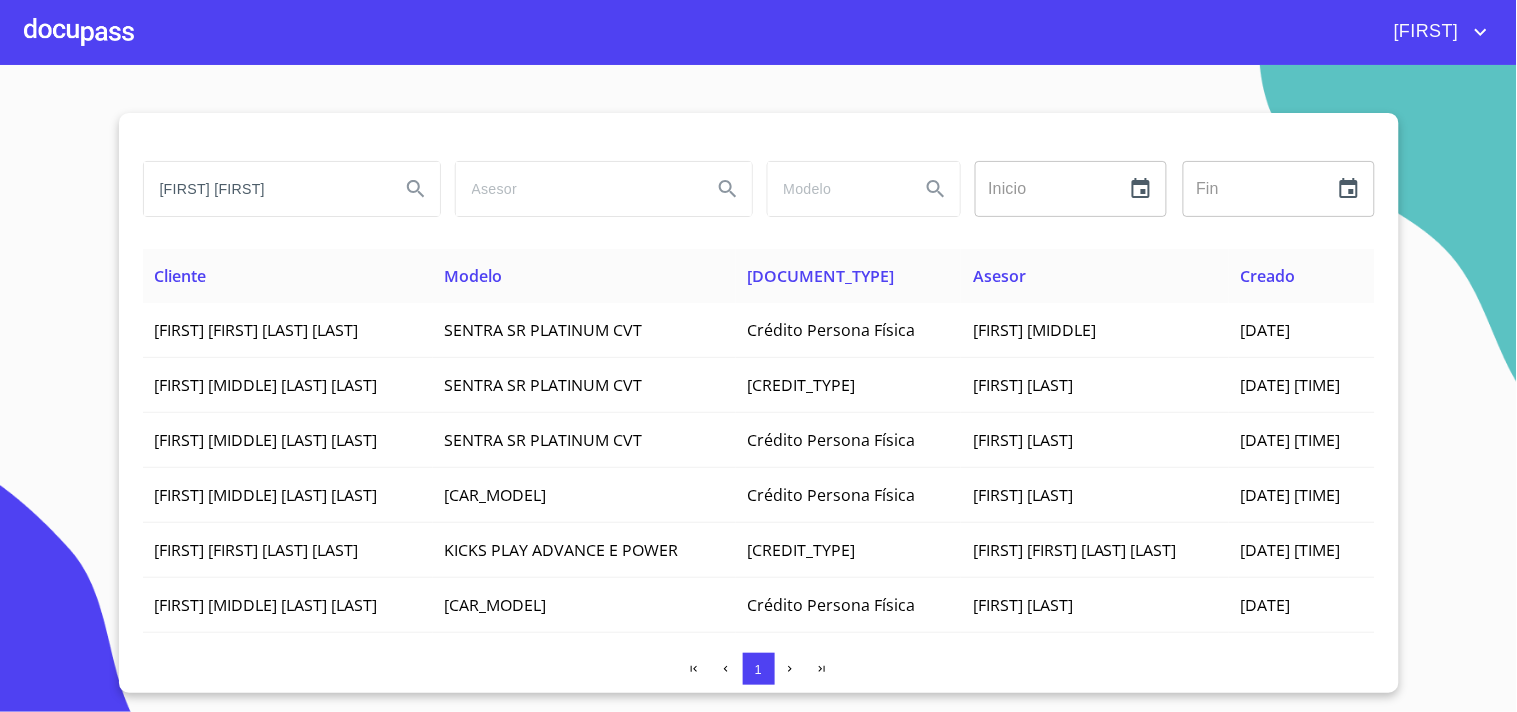 click on "MARIA GABRIELA" at bounding box center (264, 189) 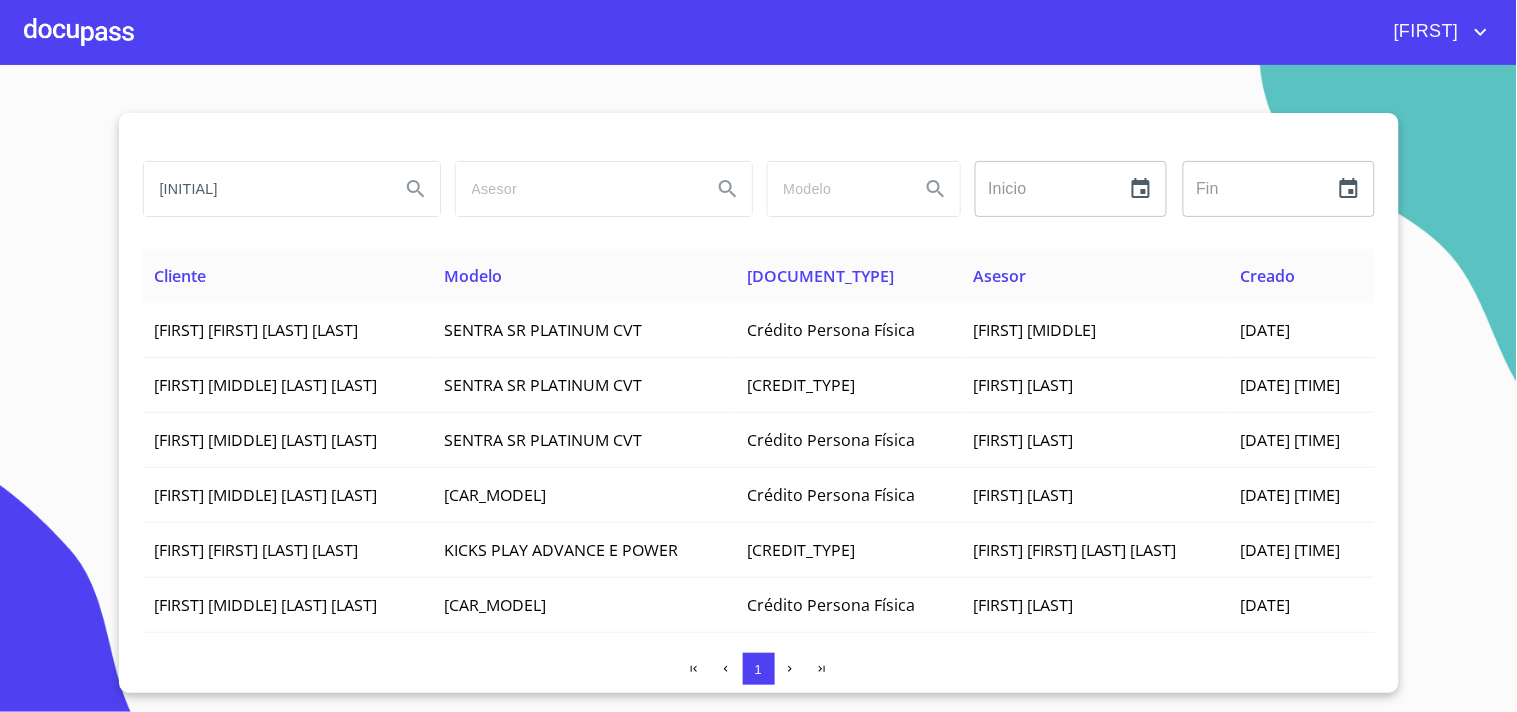 type on "M" 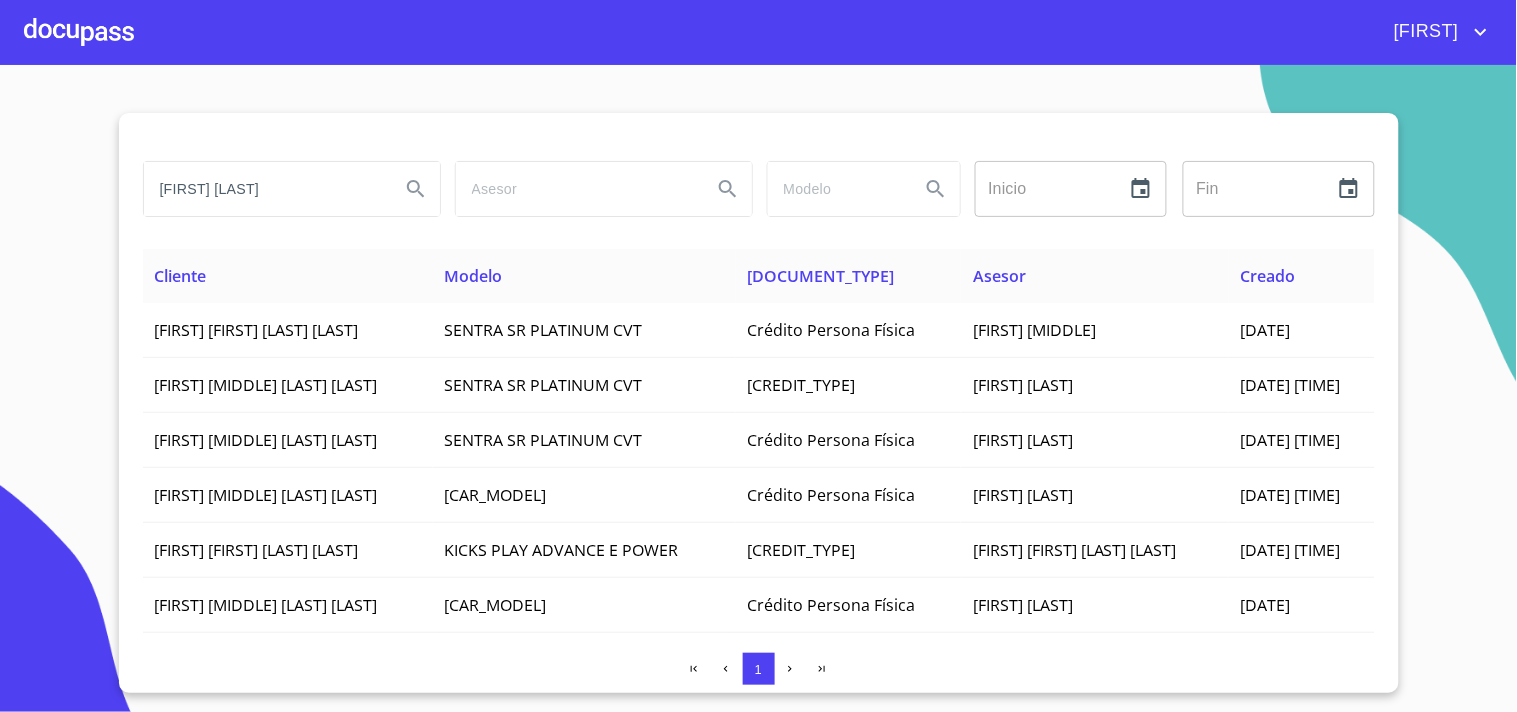 type on "STEPHANIE BARAJAS" 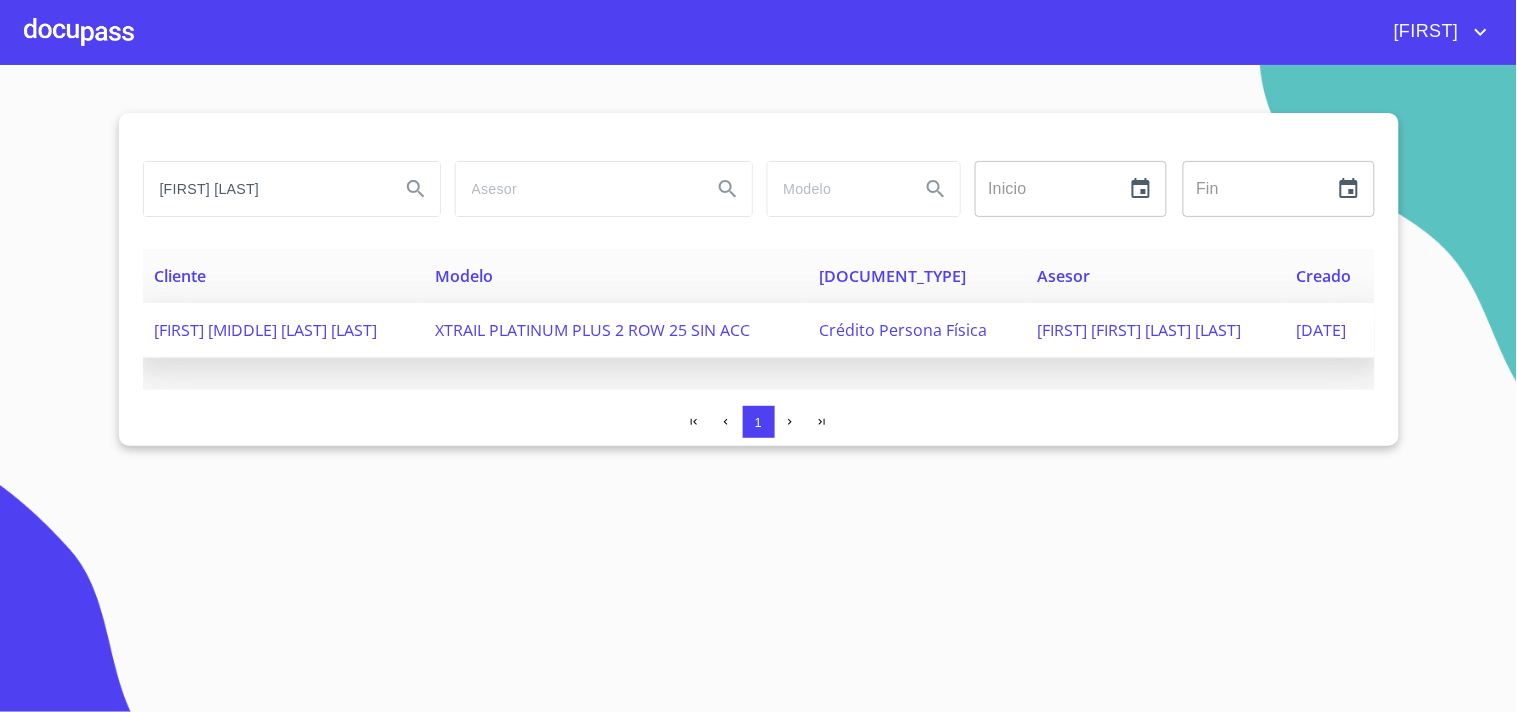 click on "STEPHANIE BARAJAS HERNANDEZ" at bounding box center (266, 330) 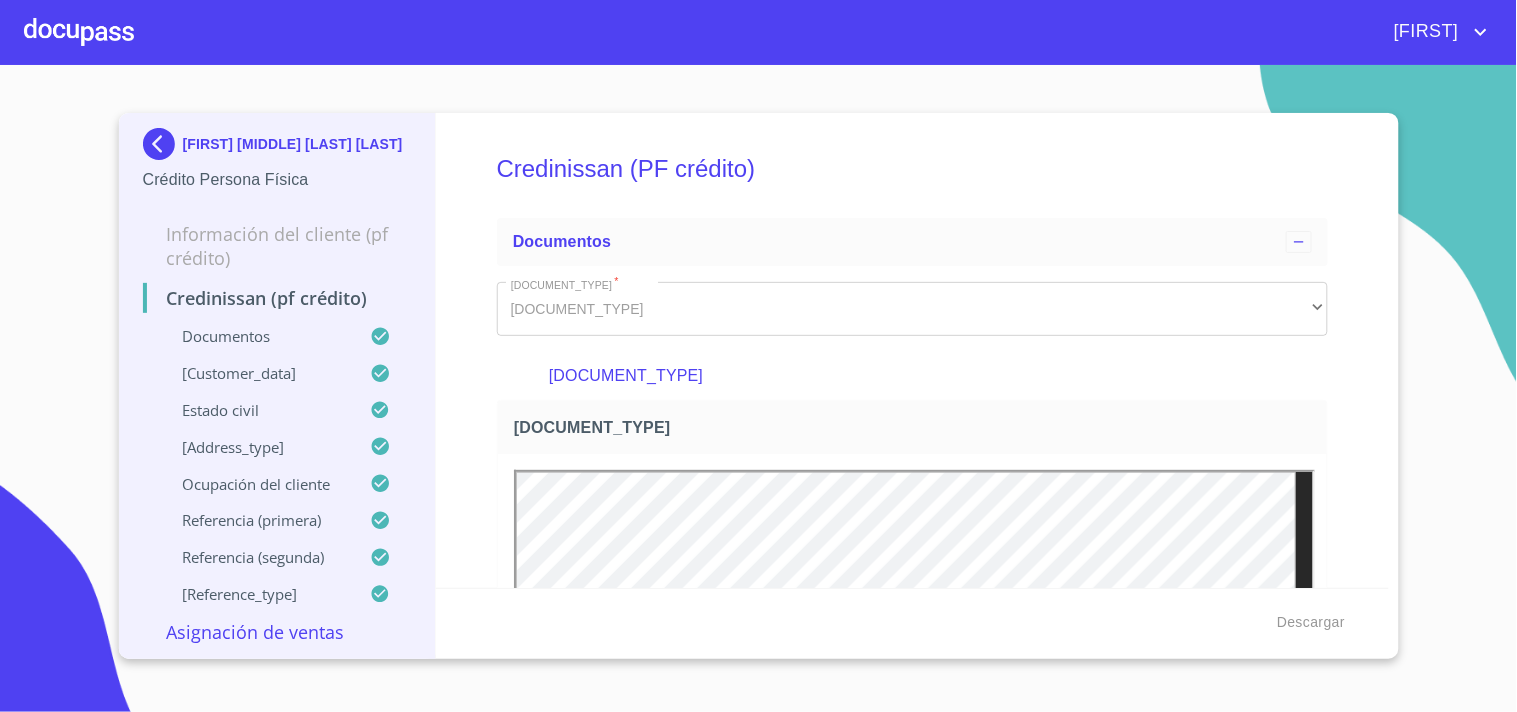 scroll, scrollTop: 0, scrollLeft: 0, axis: both 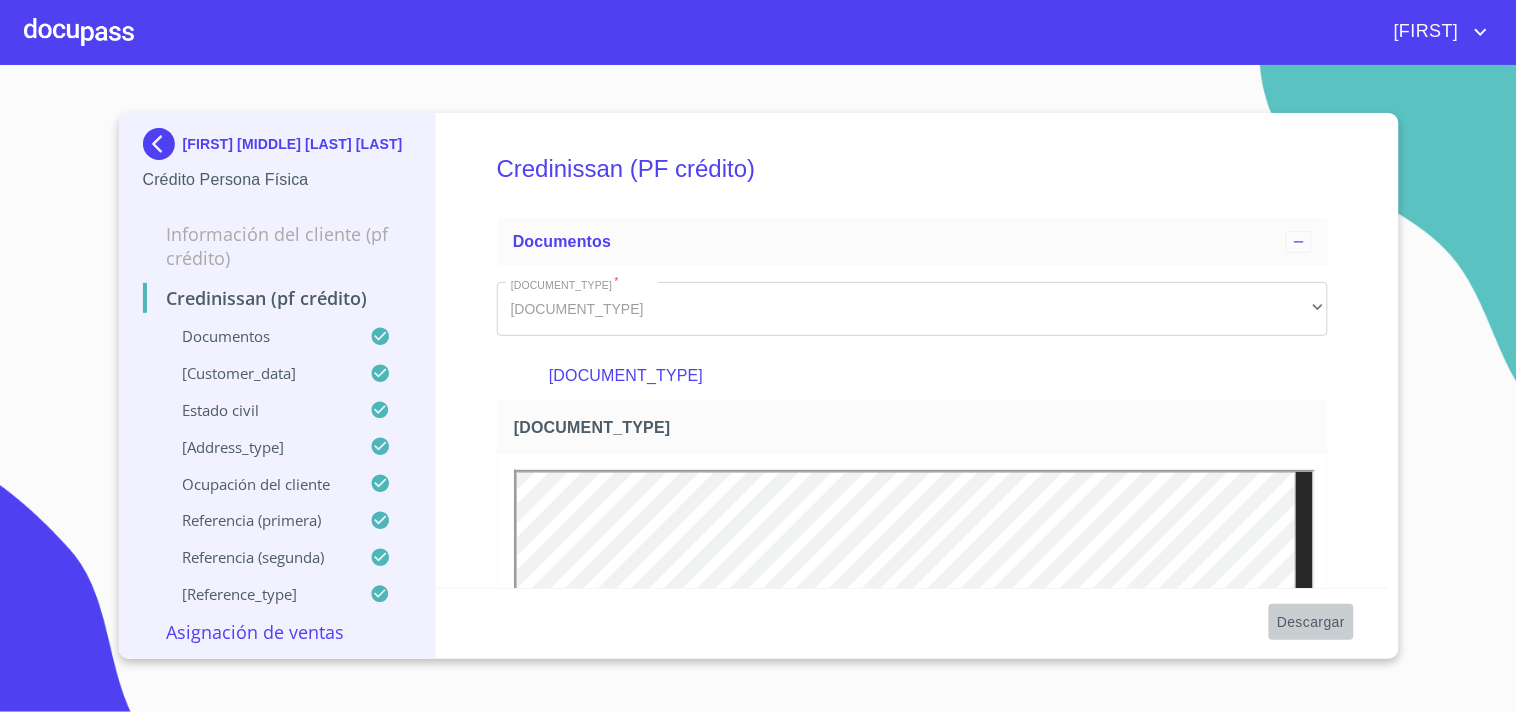 click on "Descargar" at bounding box center [1311, 622] 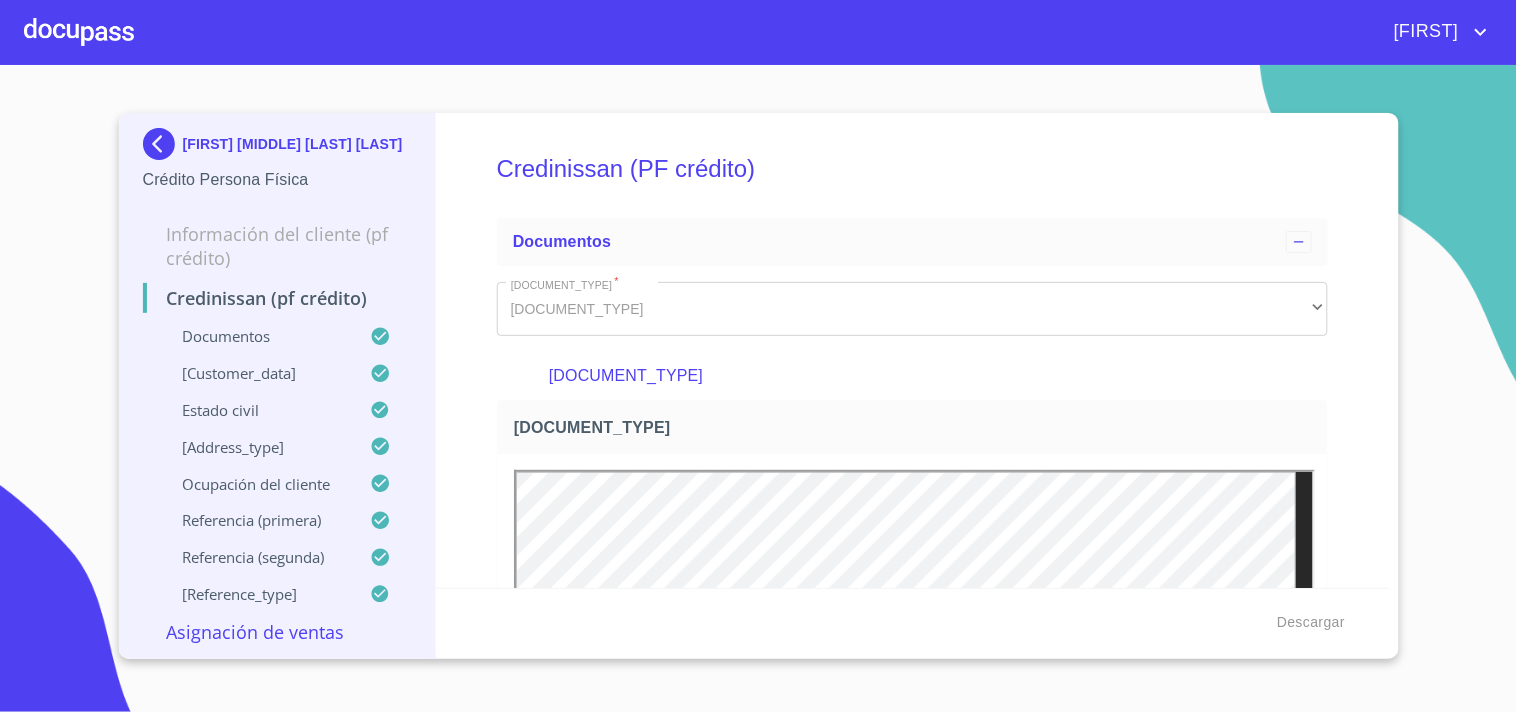 click at bounding box center (163, 144) 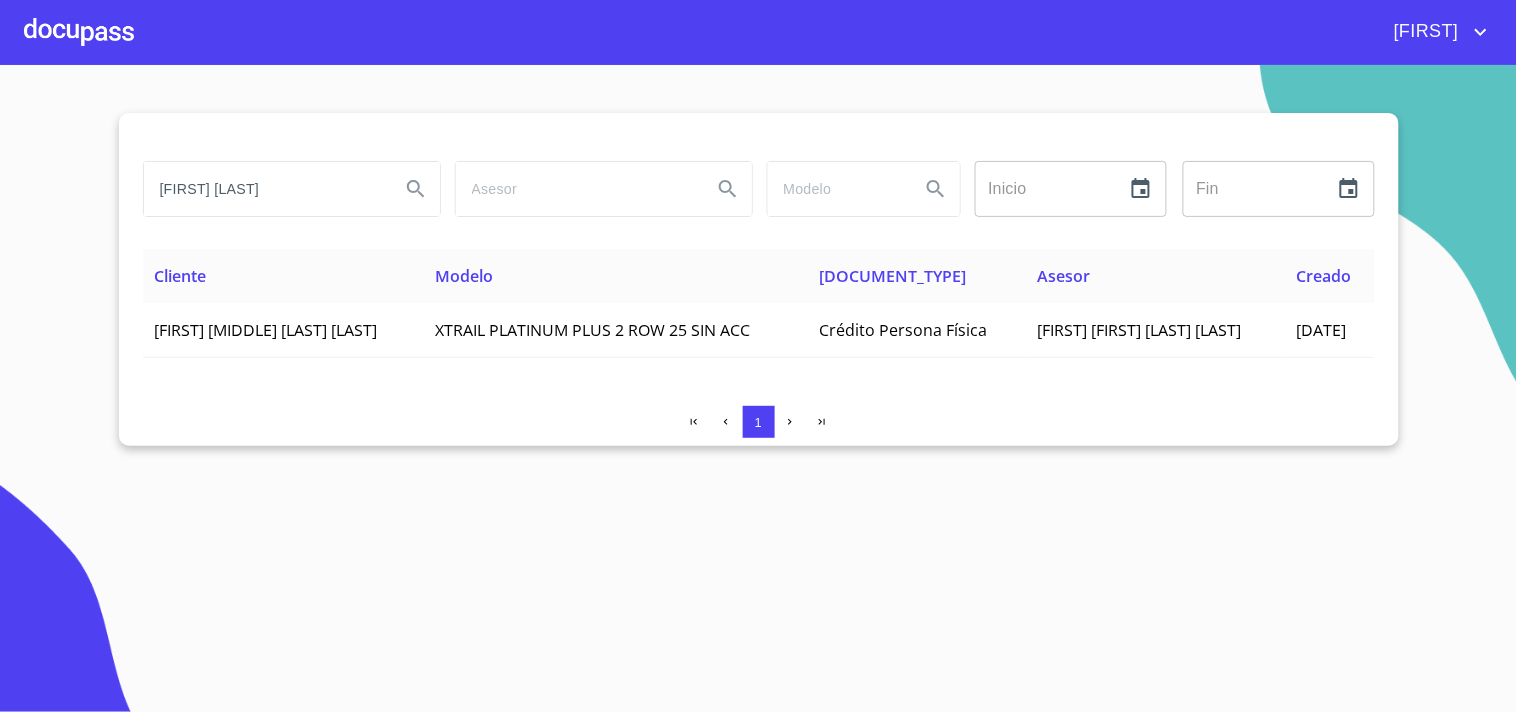 click on "STEPHANIE BARAJAS" at bounding box center (264, 189) 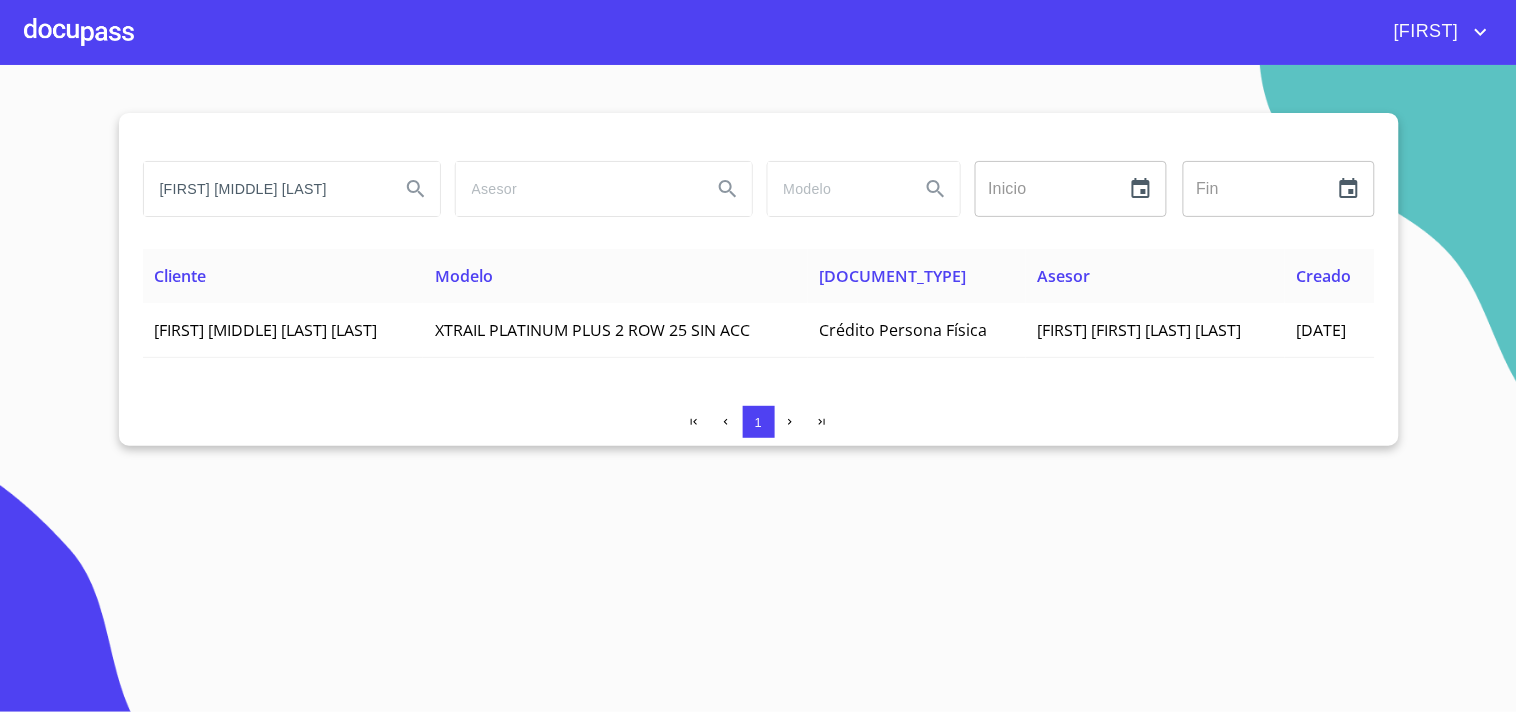type on "[FIRST] [LAST]" 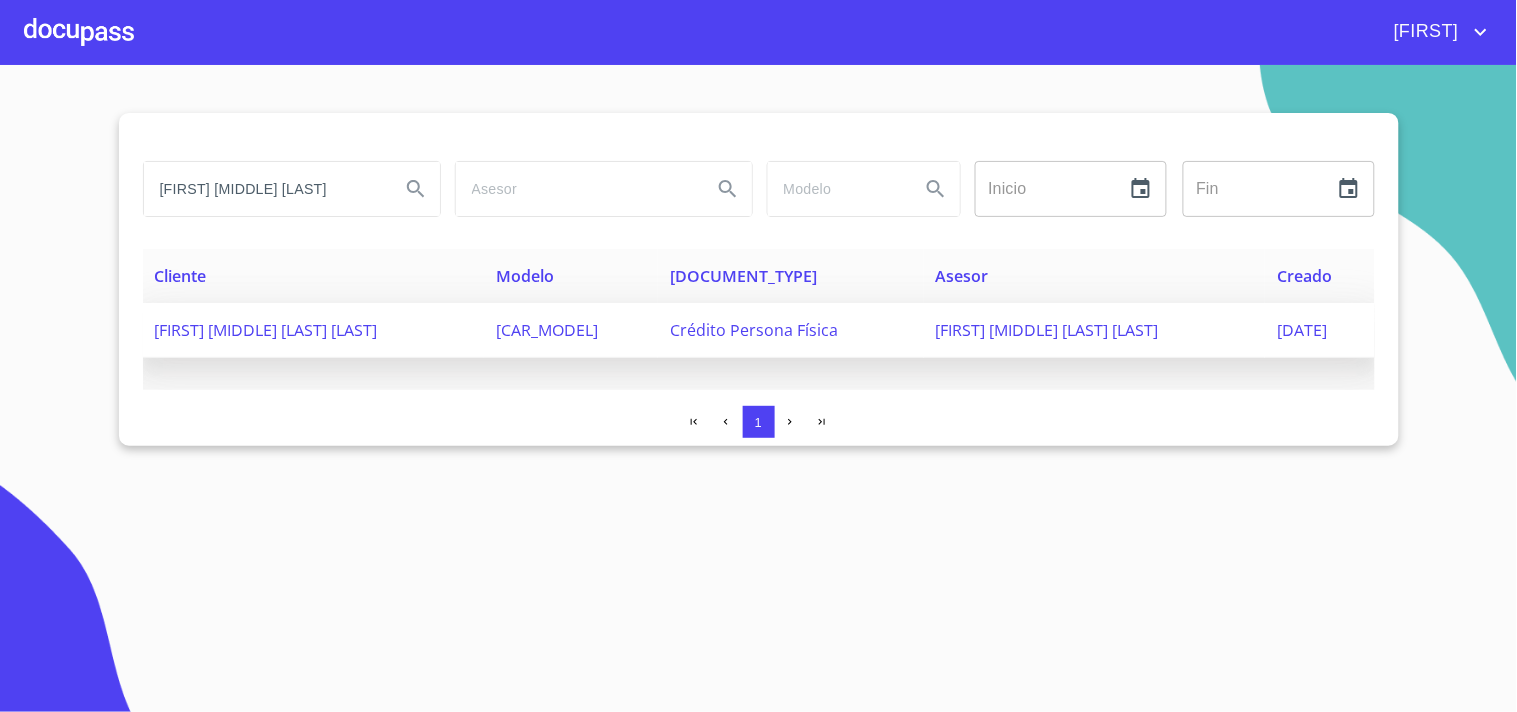 click on "[FIRST] [FIRST] [LAST]" at bounding box center (266, 330) 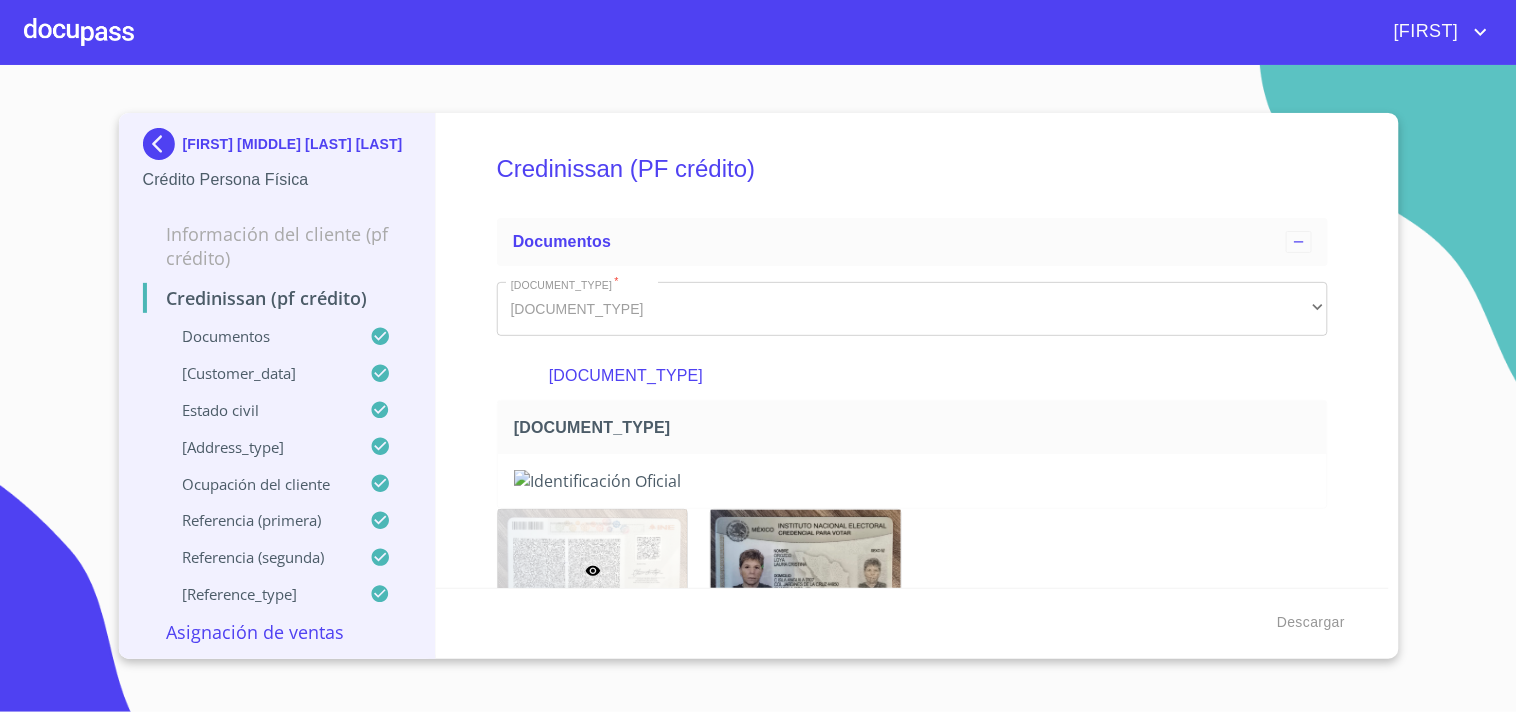 scroll, scrollTop: 0, scrollLeft: 0, axis: both 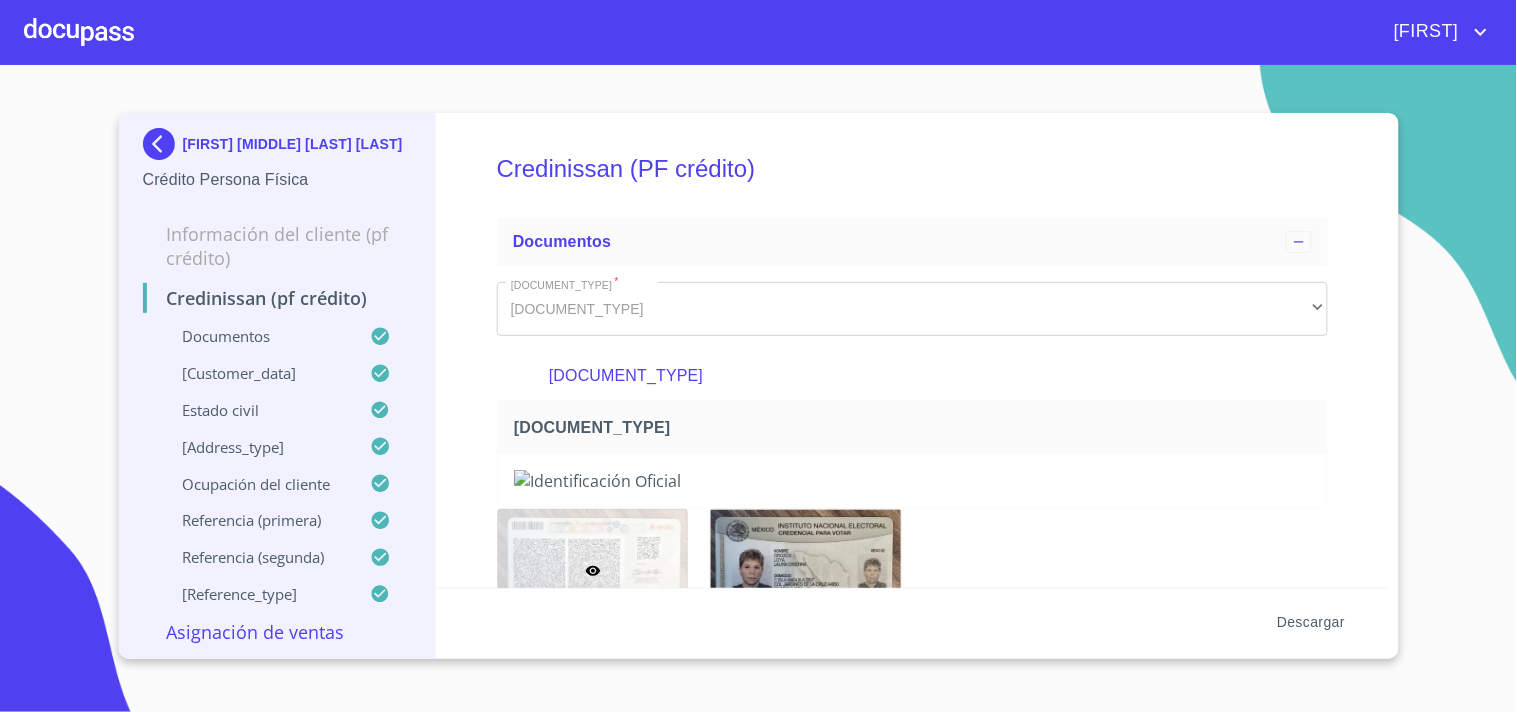 click on "Descargar" at bounding box center (1311, 622) 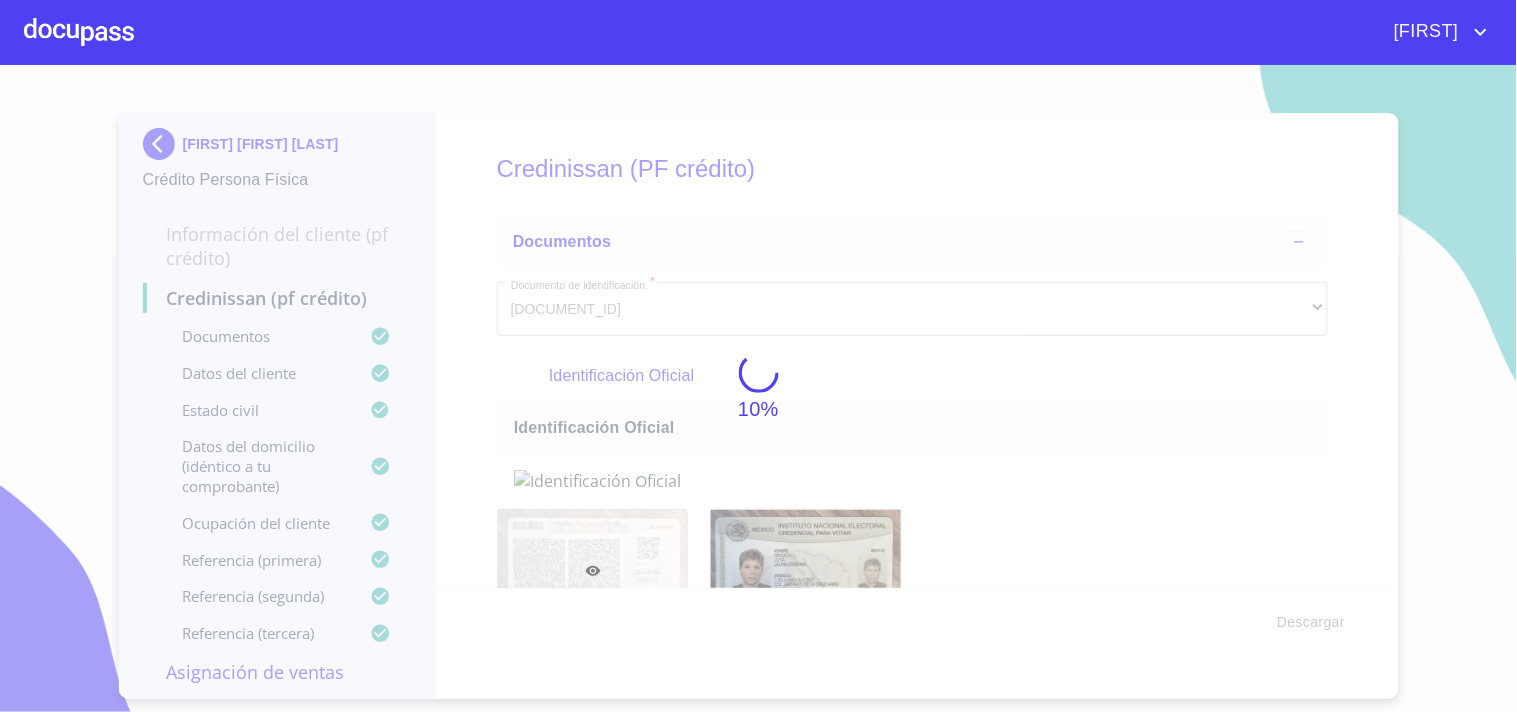scroll, scrollTop: 0, scrollLeft: 0, axis: both 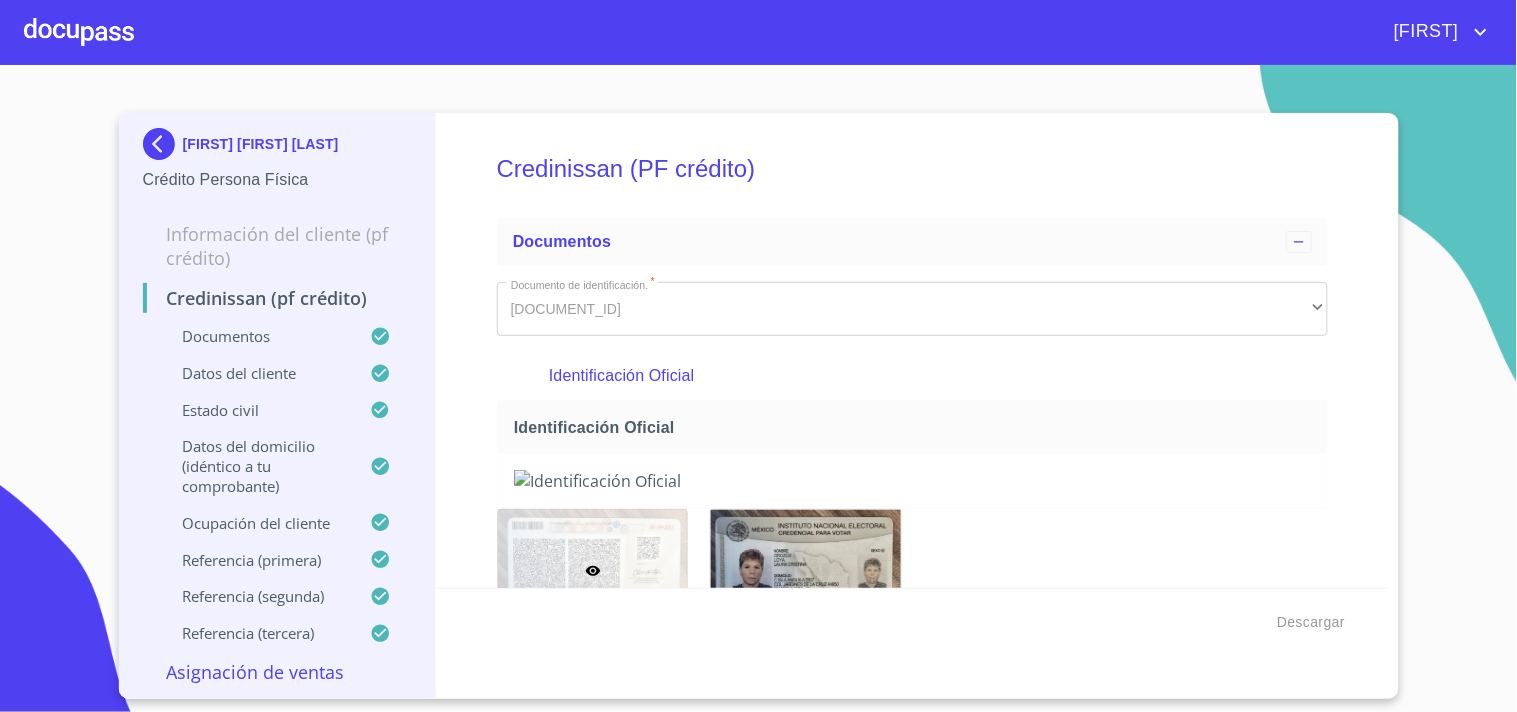 type 